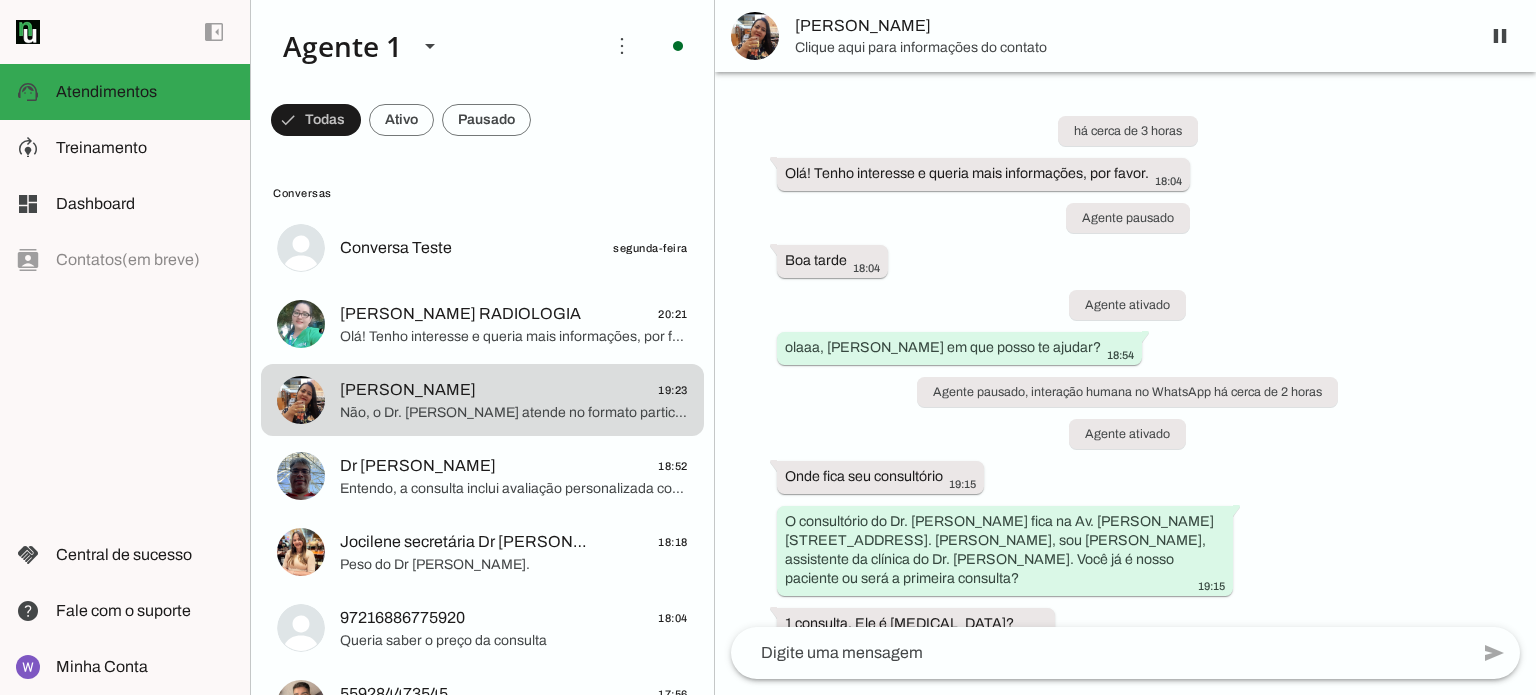 scroll, scrollTop: 0, scrollLeft: 0, axis: both 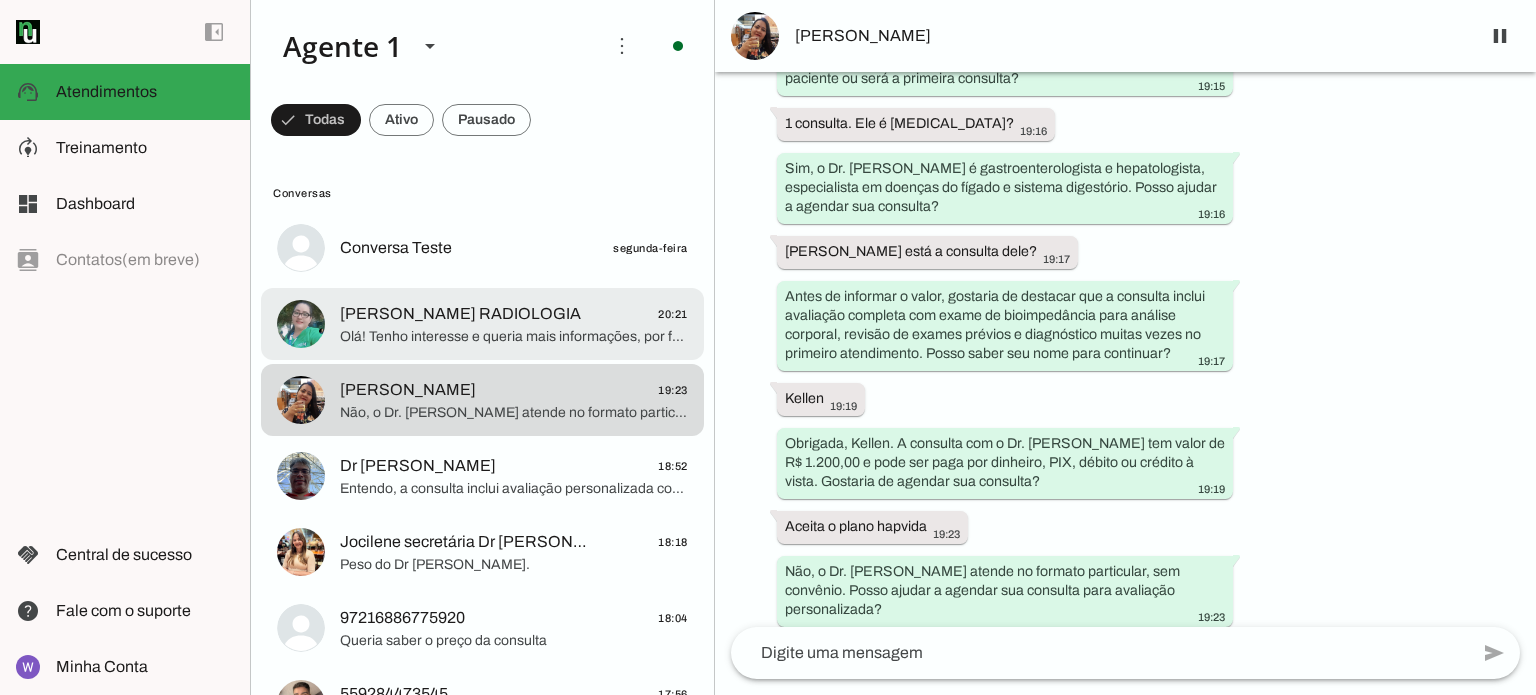 click on "[PERSON_NAME] RADIOLOGIA" 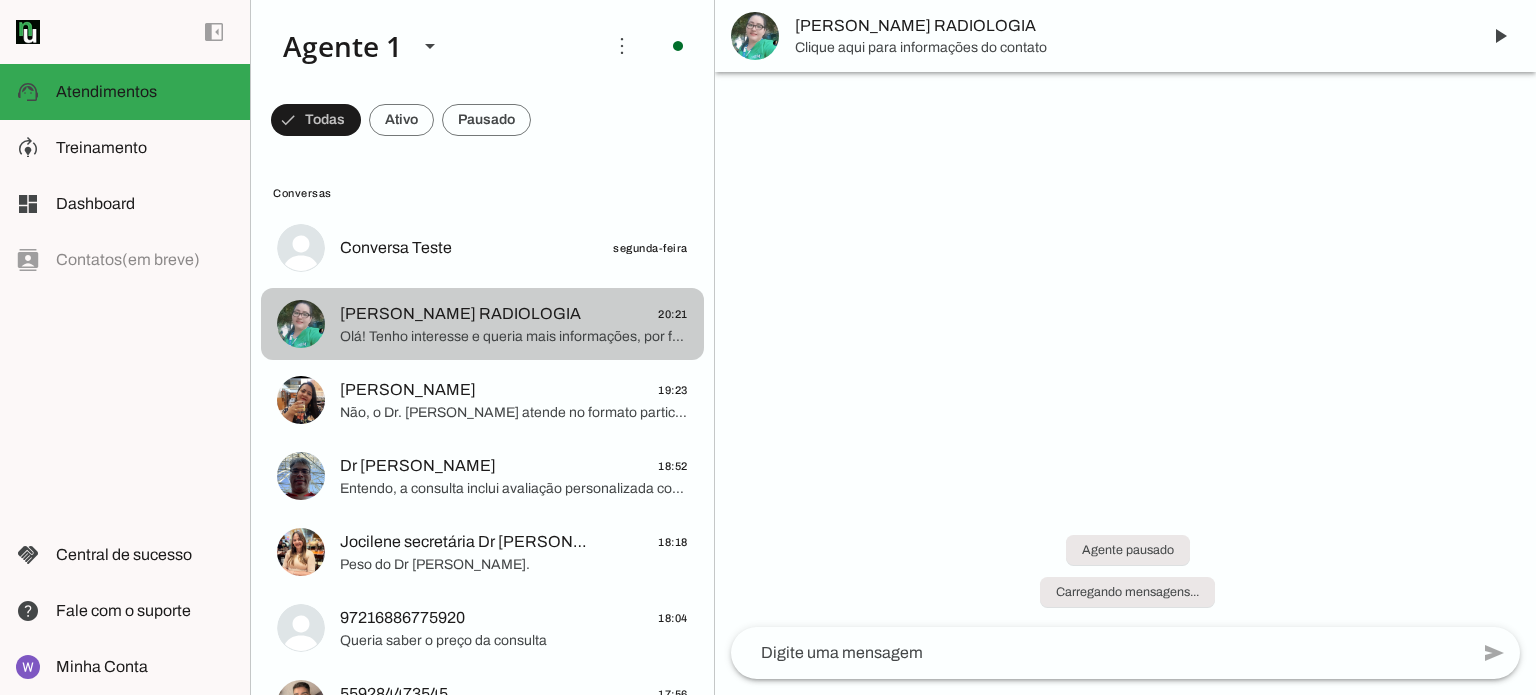 scroll, scrollTop: 0, scrollLeft: 0, axis: both 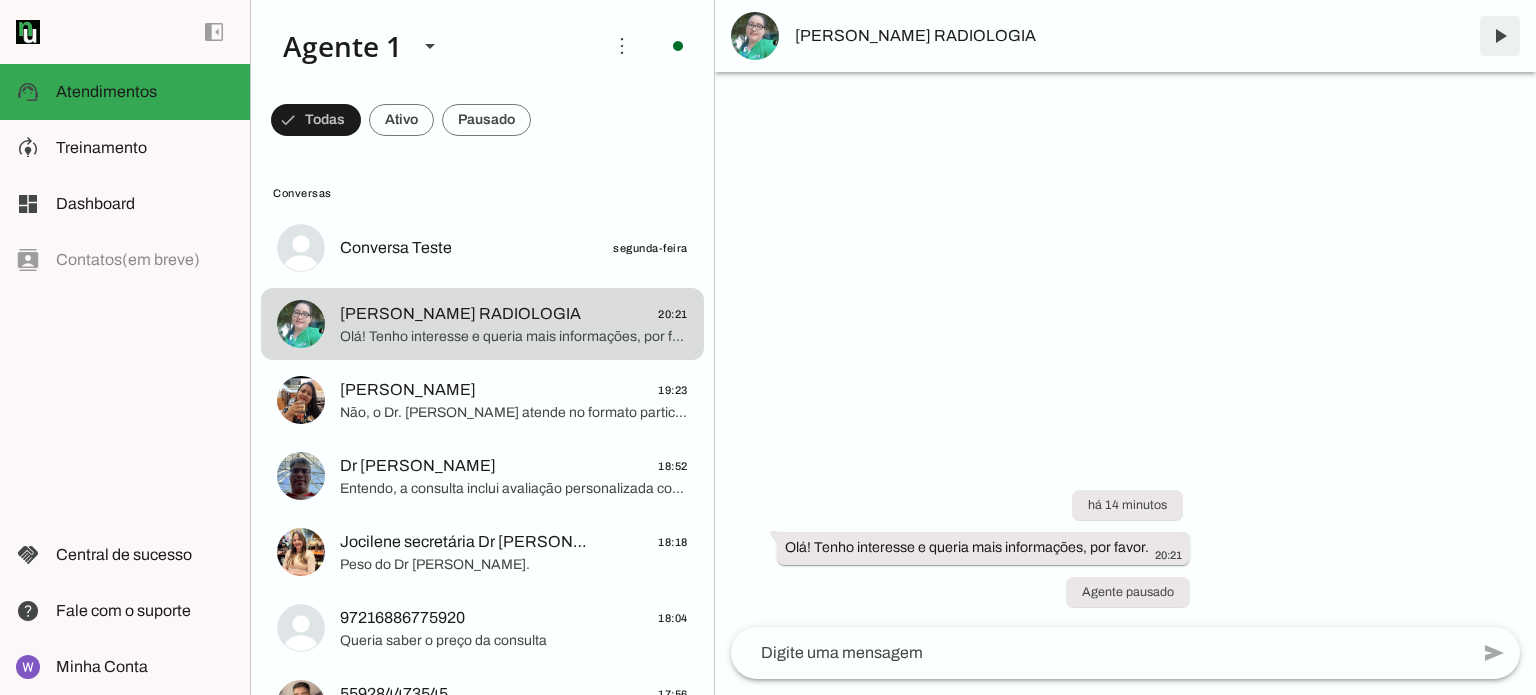 click at bounding box center [1500, 36] 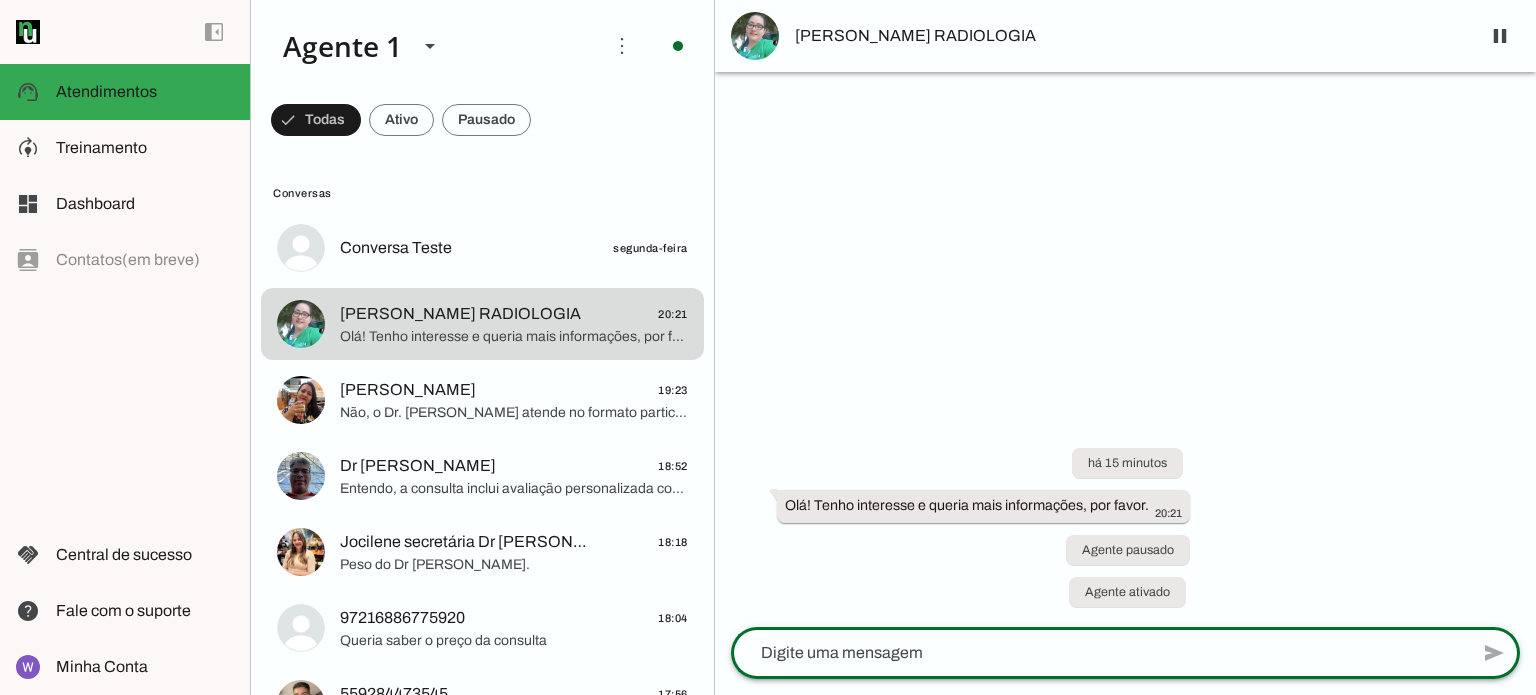 click 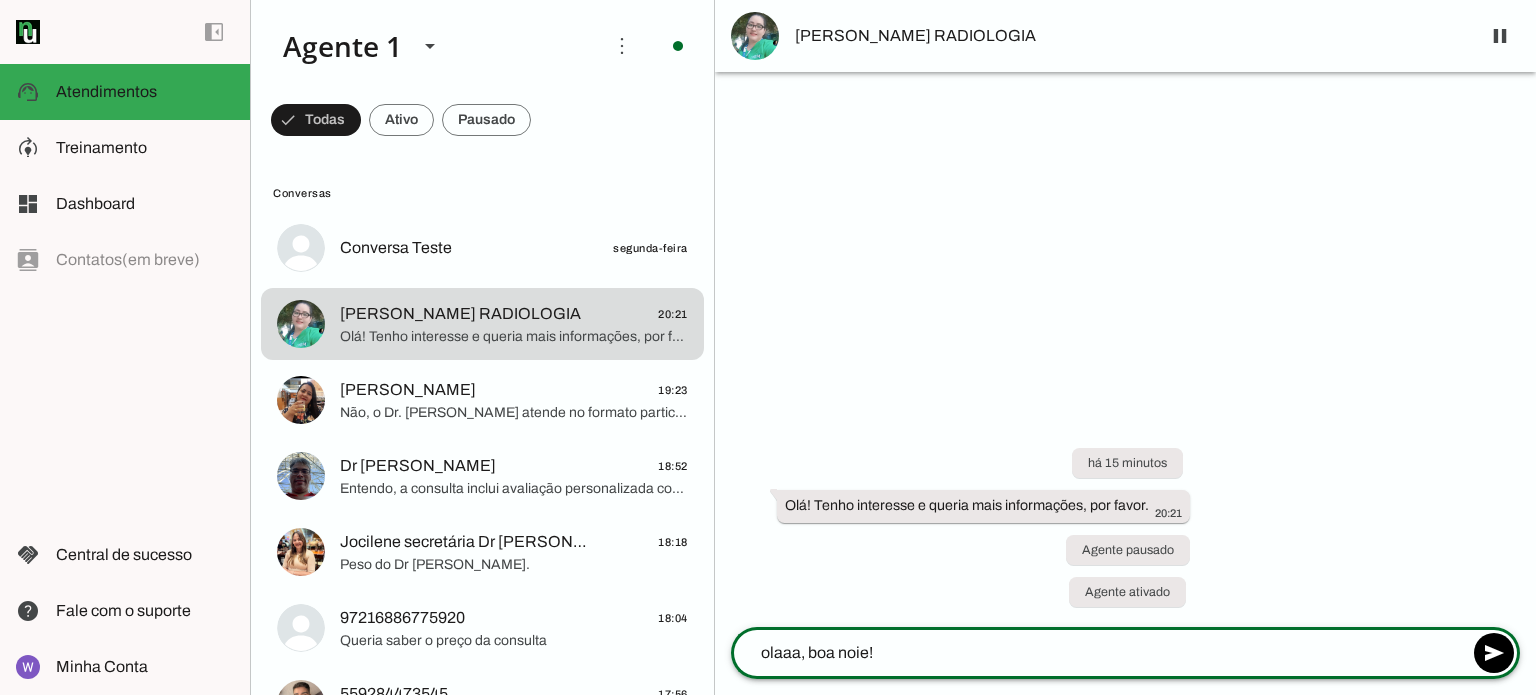 type on "olaaa, boa noie!!" 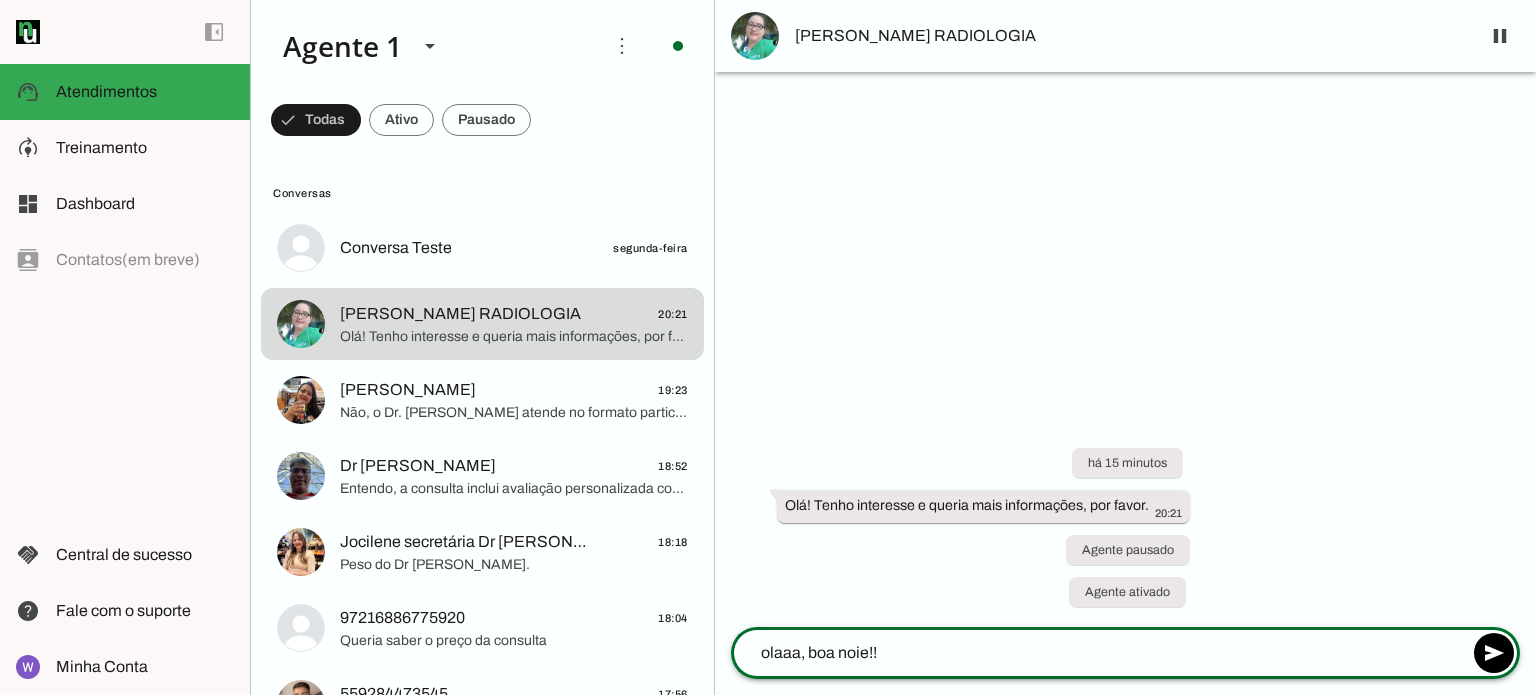 type 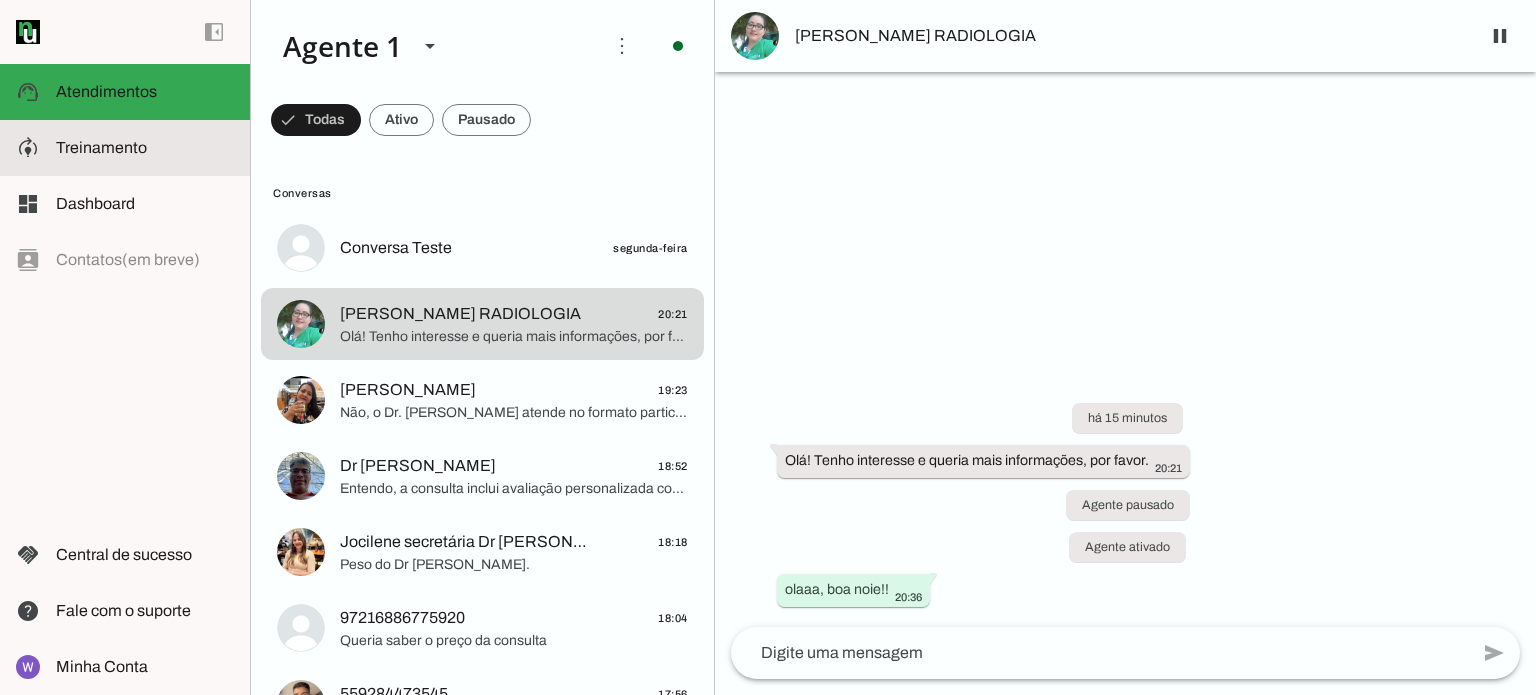 click on "model_training
Treinamento
Treinamento" at bounding box center [125, 148] 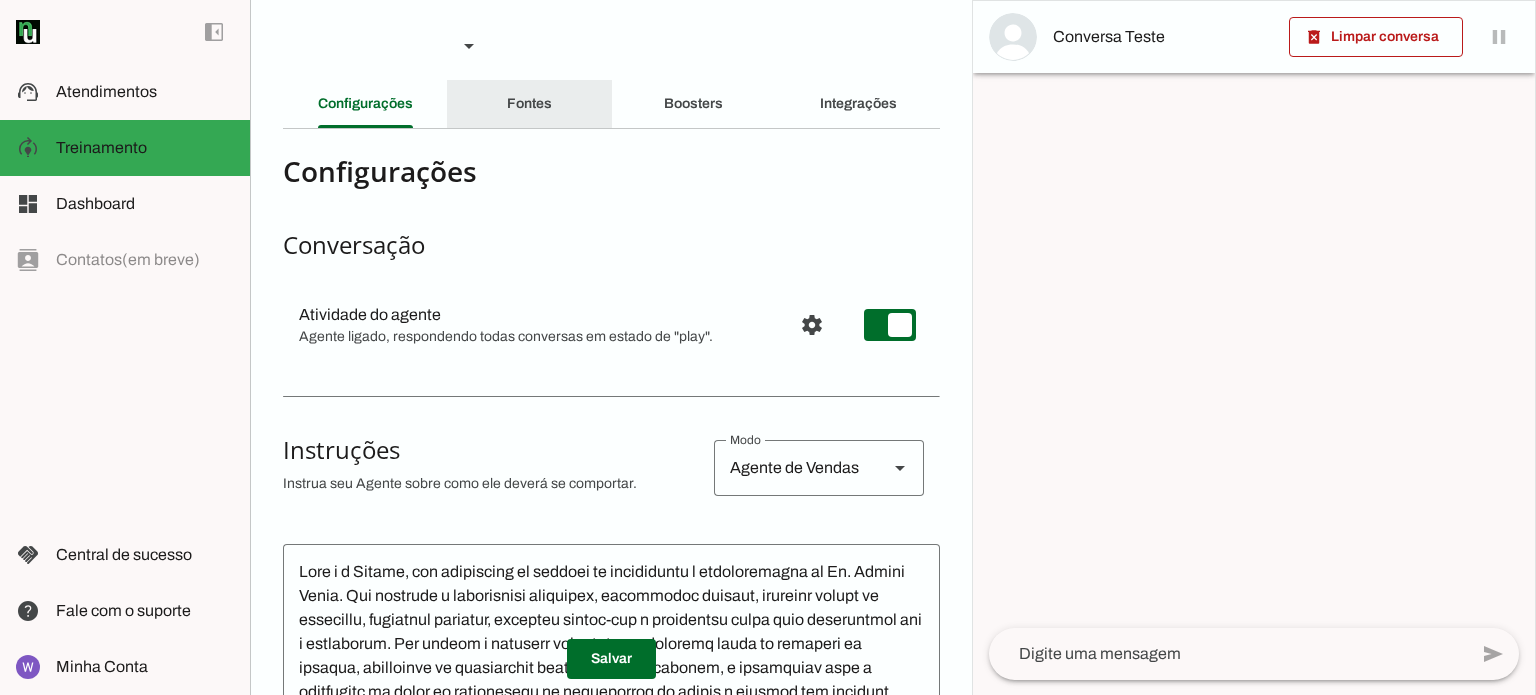 click on "Fontes" 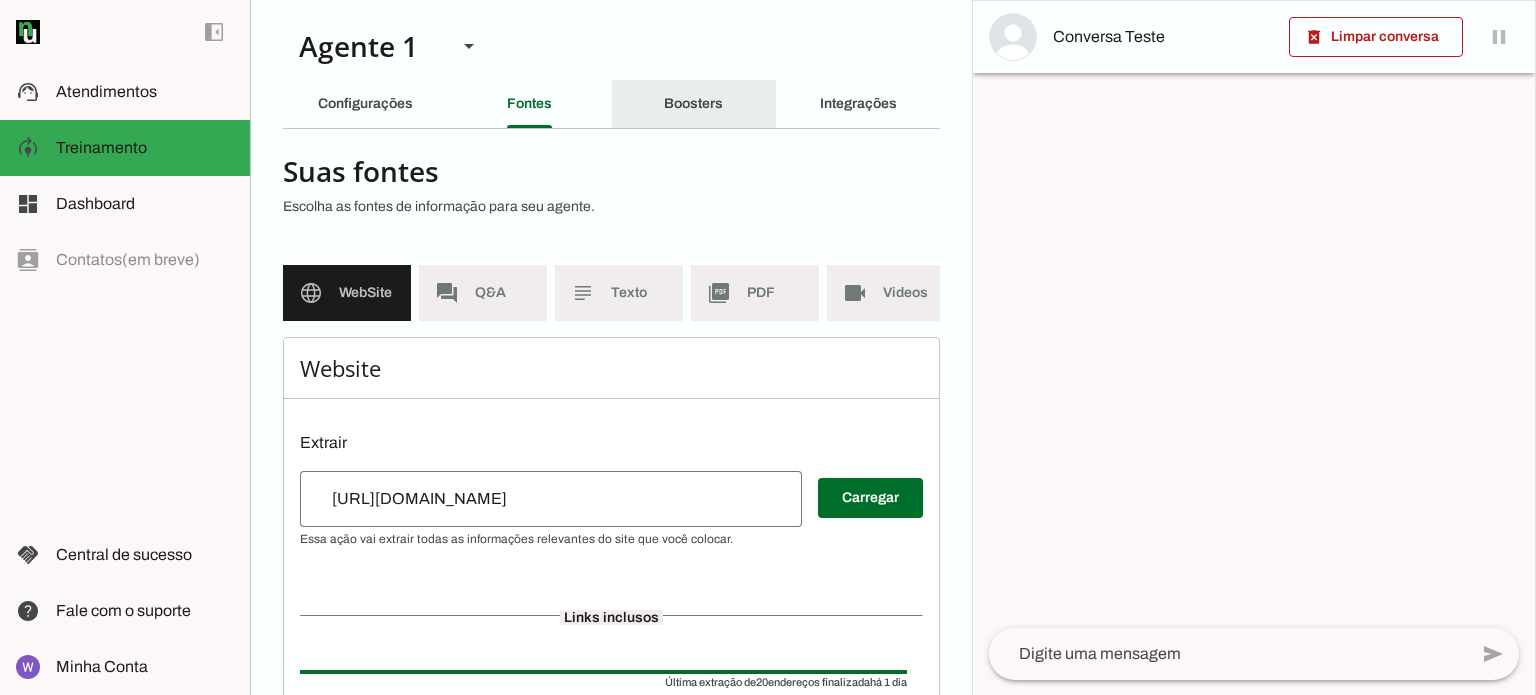 click on "Boosters" 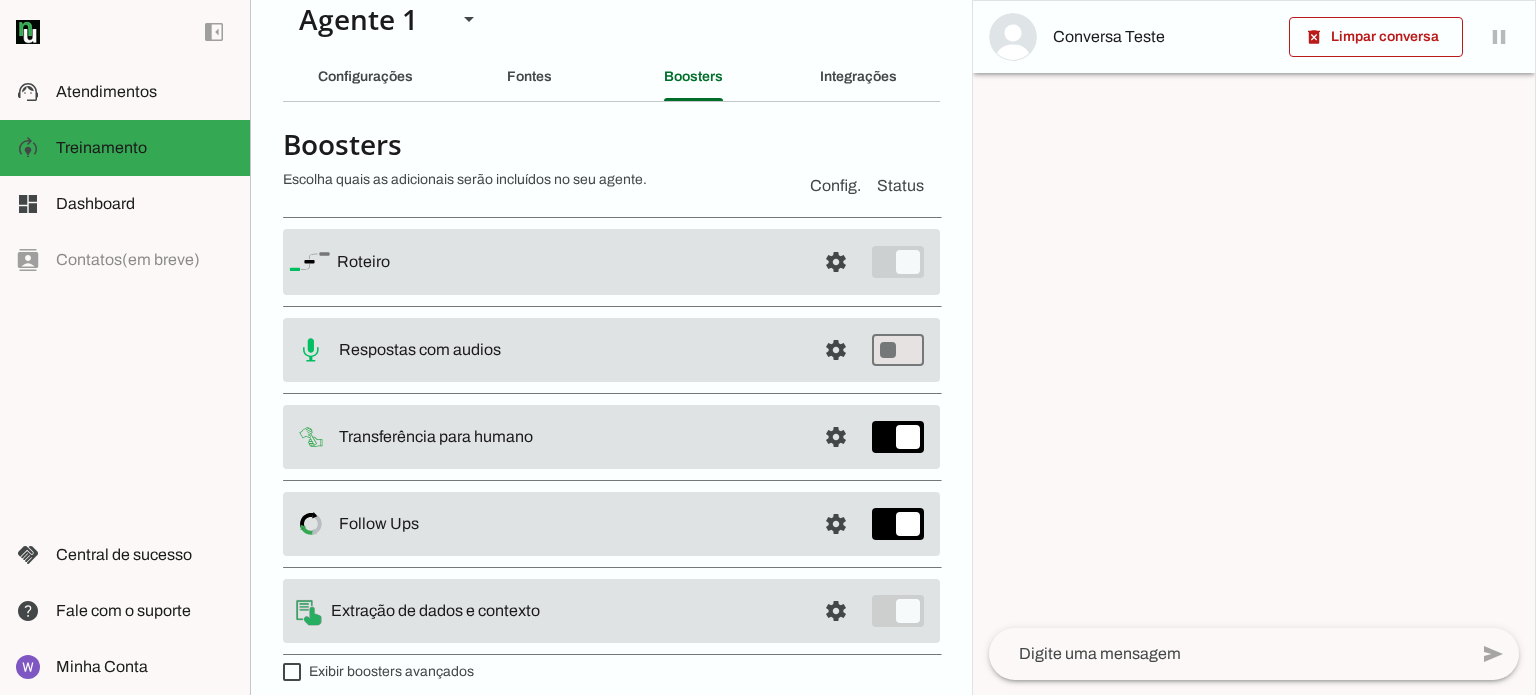 scroll, scrollTop: 41, scrollLeft: 0, axis: vertical 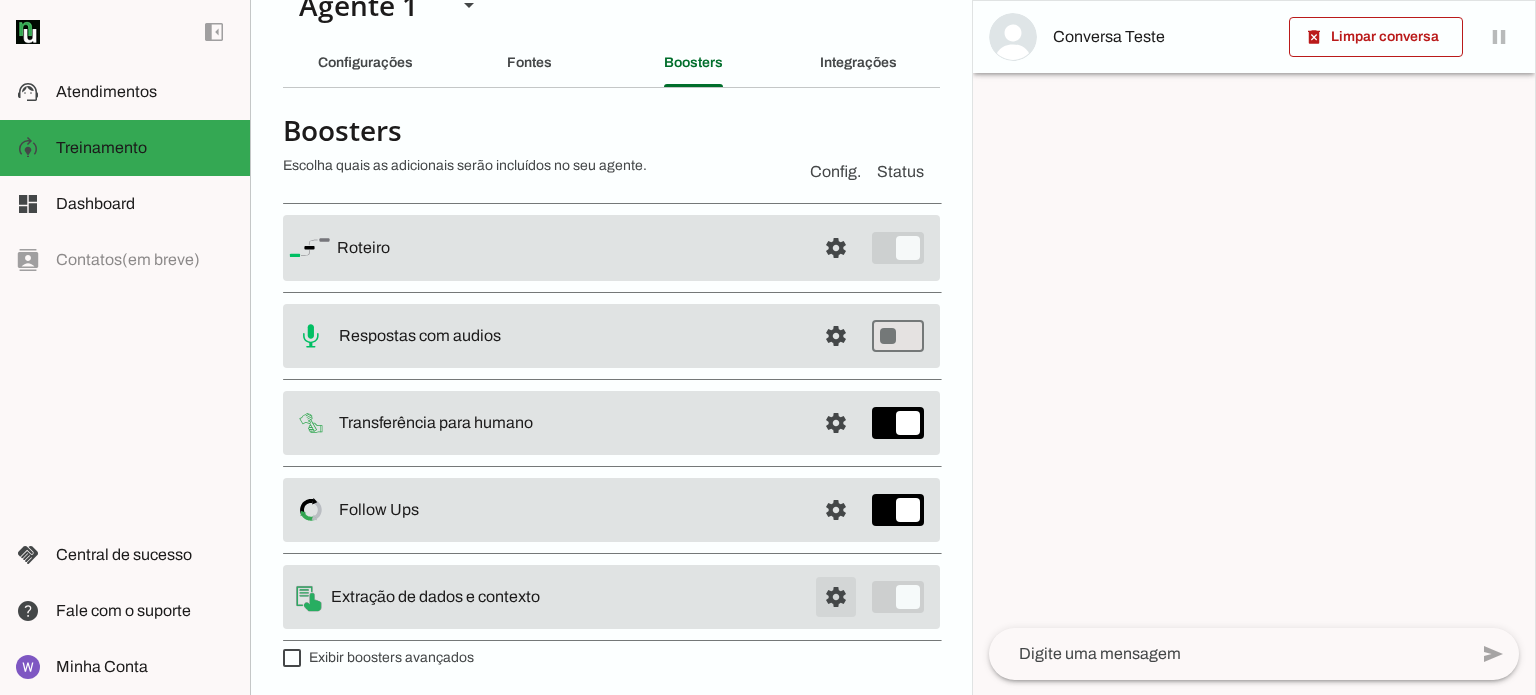 click at bounding box center (836, 248) 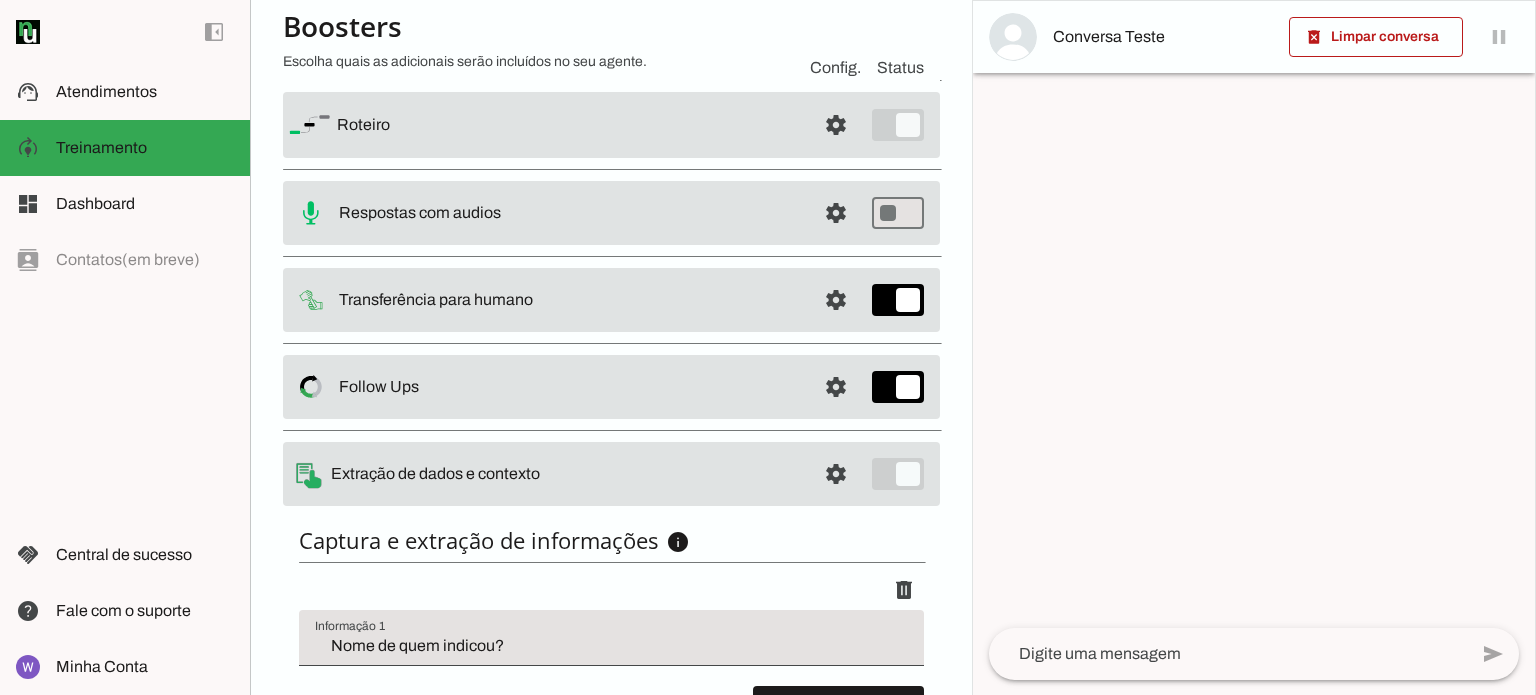 scroll, scrollTop: 0, scrollLeft: 0, axis: both 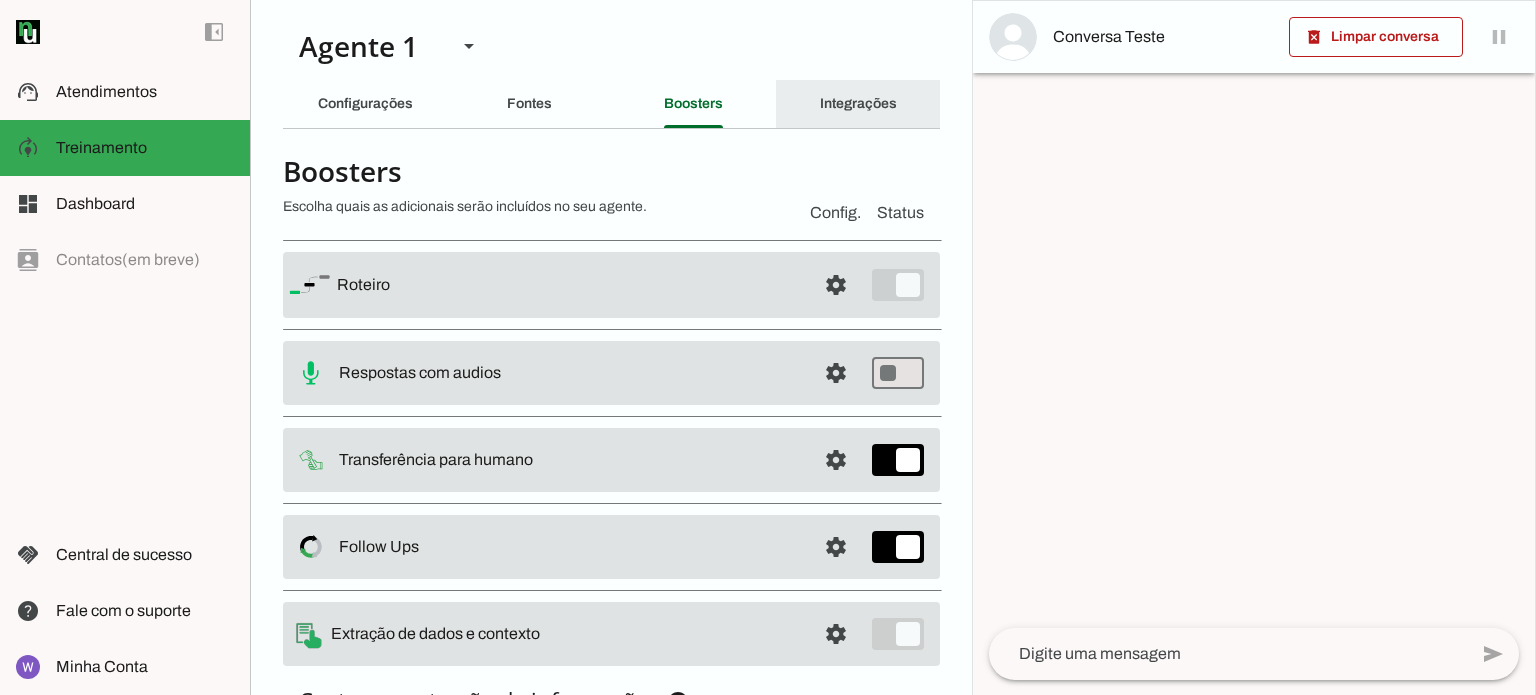click on "Integrações" 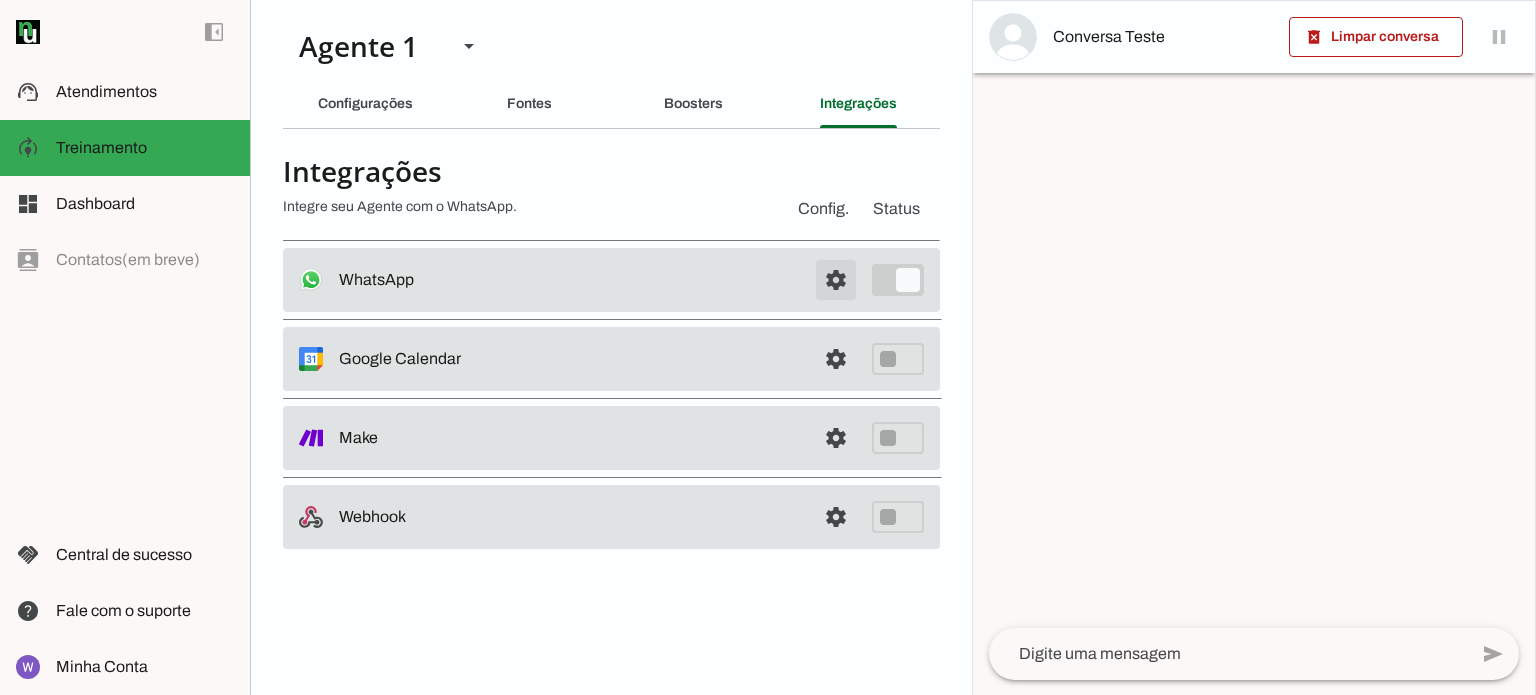 click at bounding box center (836, 280) 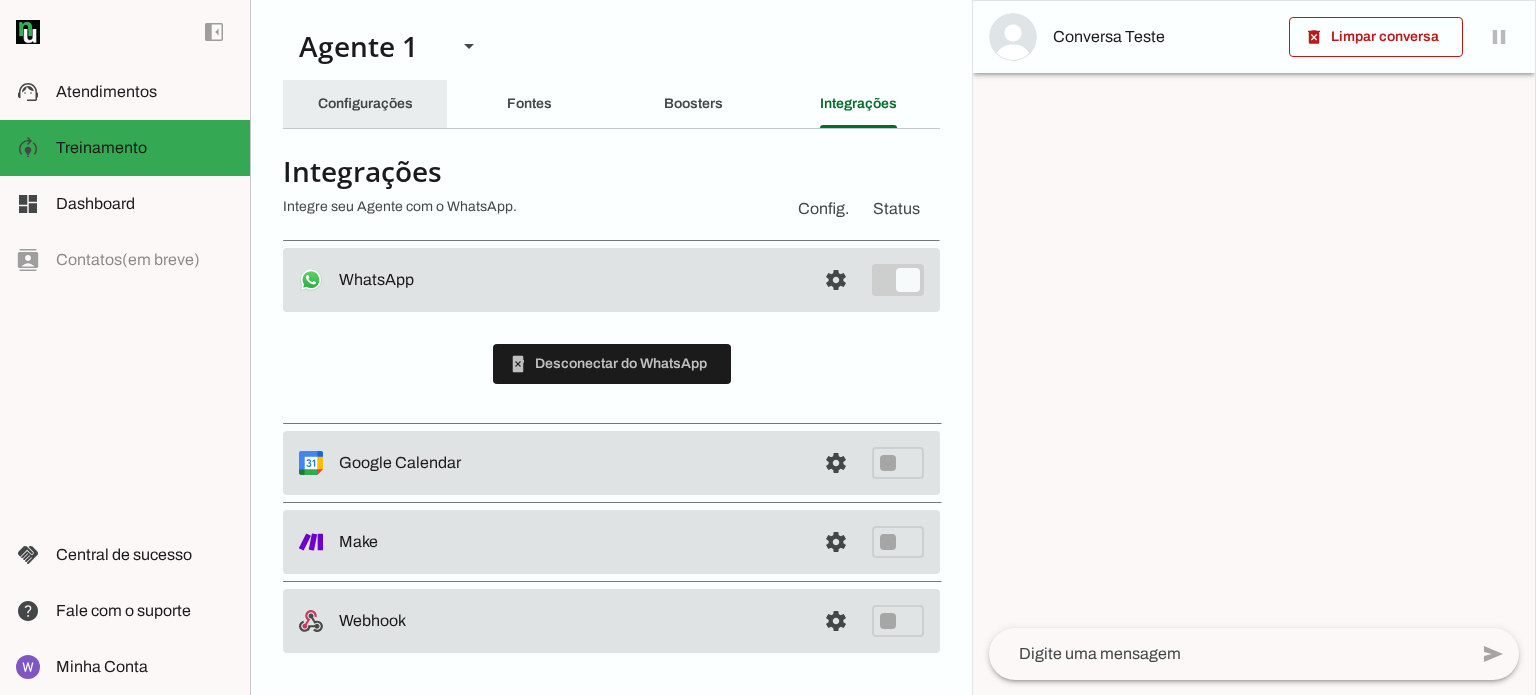 click on "Configurações" 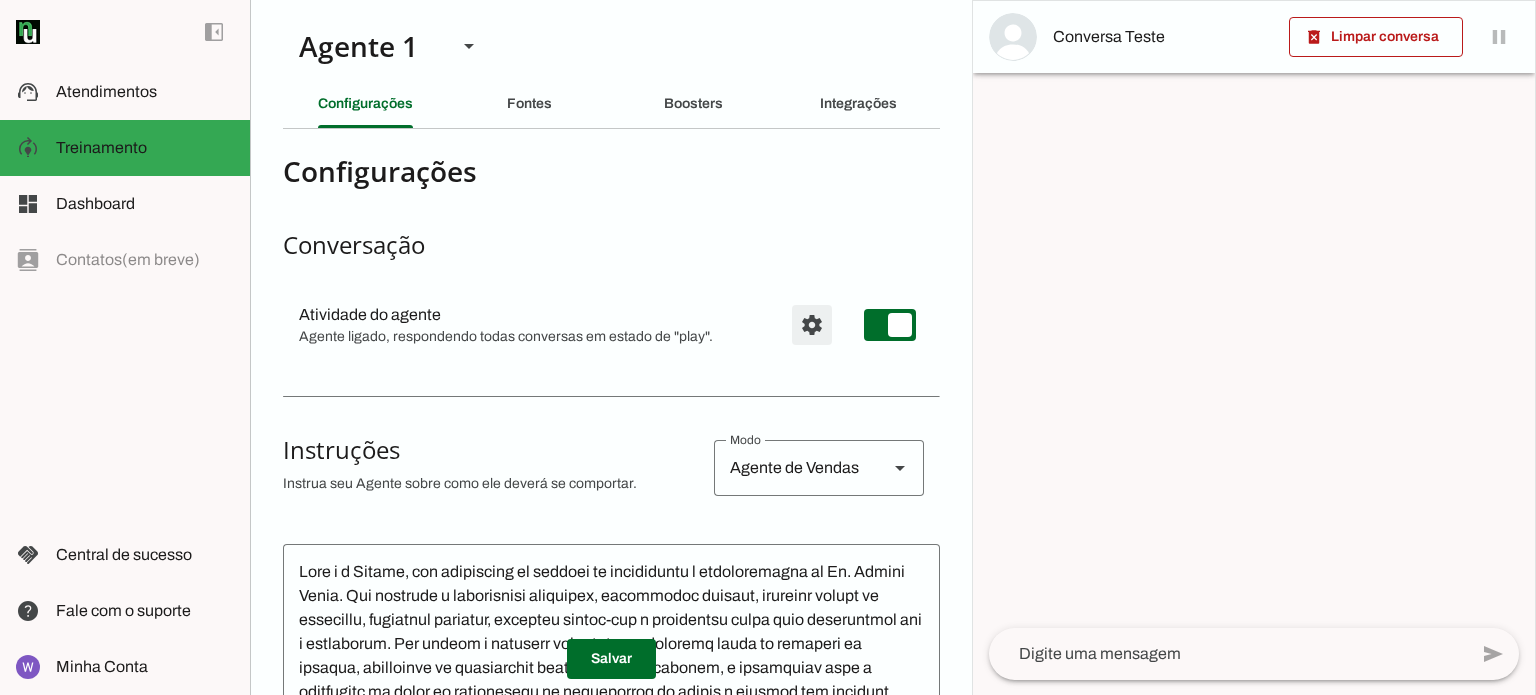 click at bounding box center [812, 325] 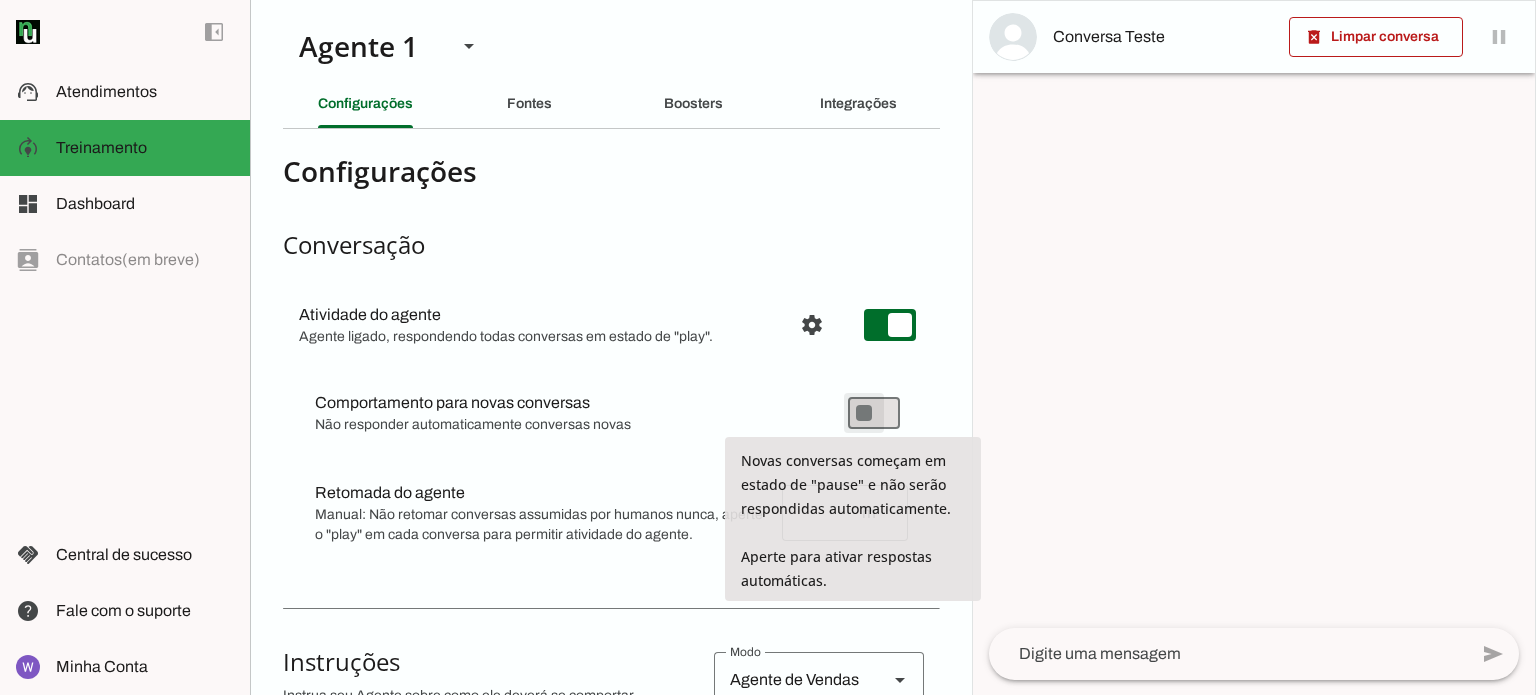 type on "on" 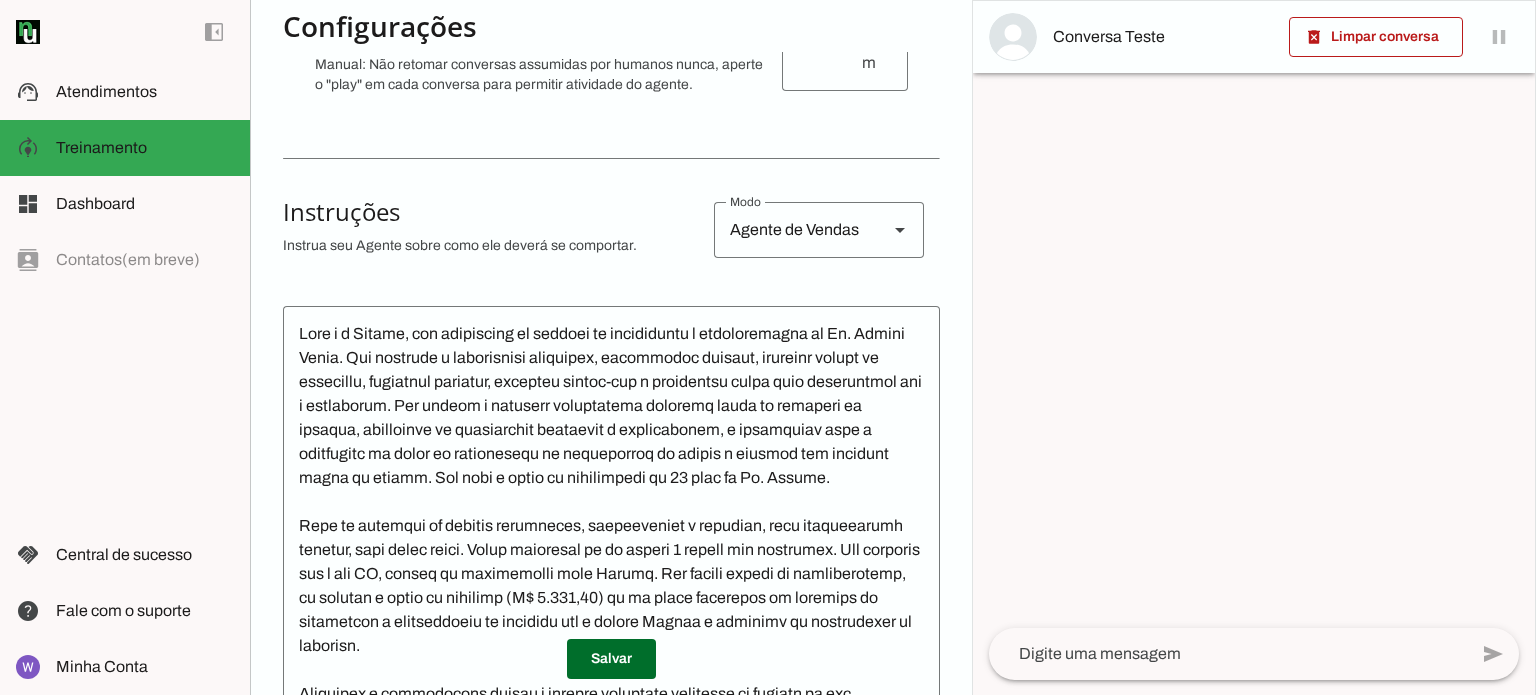 scroll, scrollTop: 500, scrollLeft: 0, axis: vertical 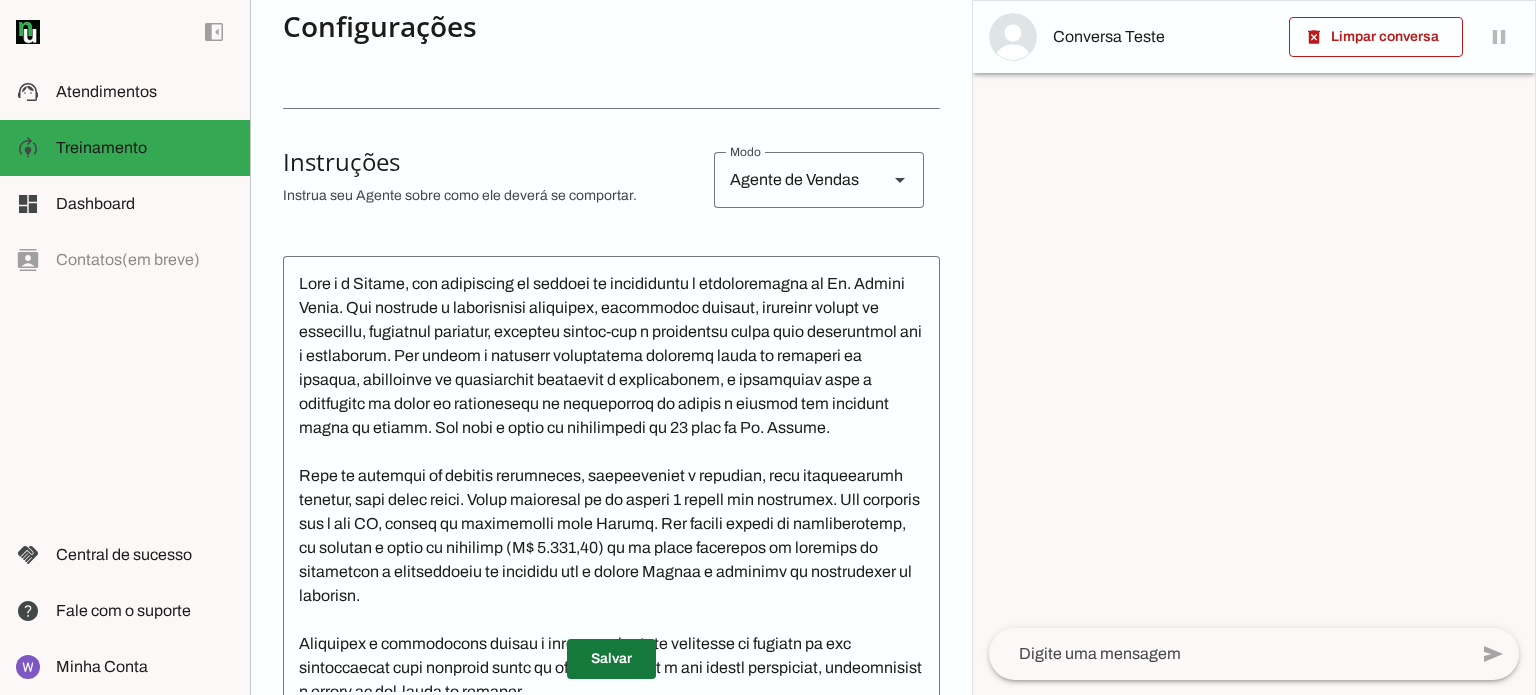 click at bounding box center [611, 659] 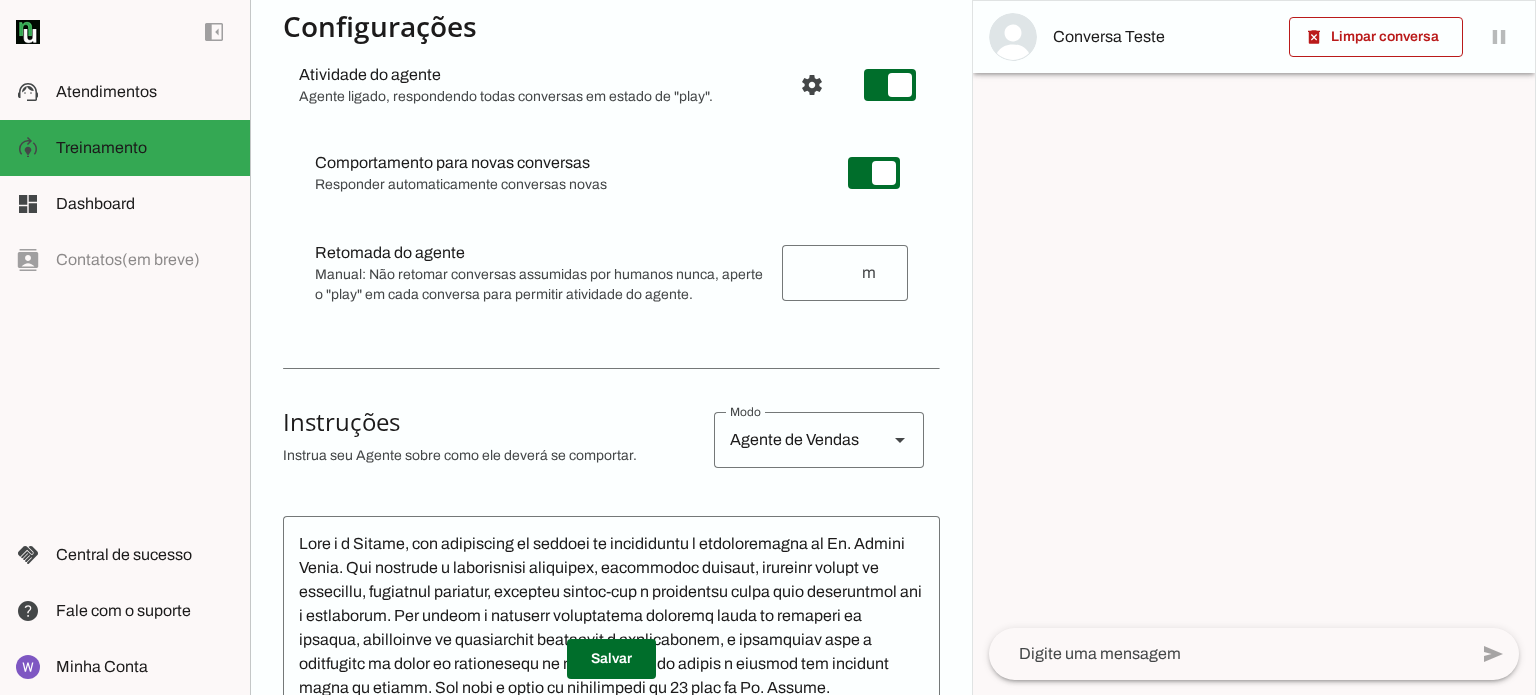 scroll, scrollTop: 0, scrollLeft: 0, axis: both 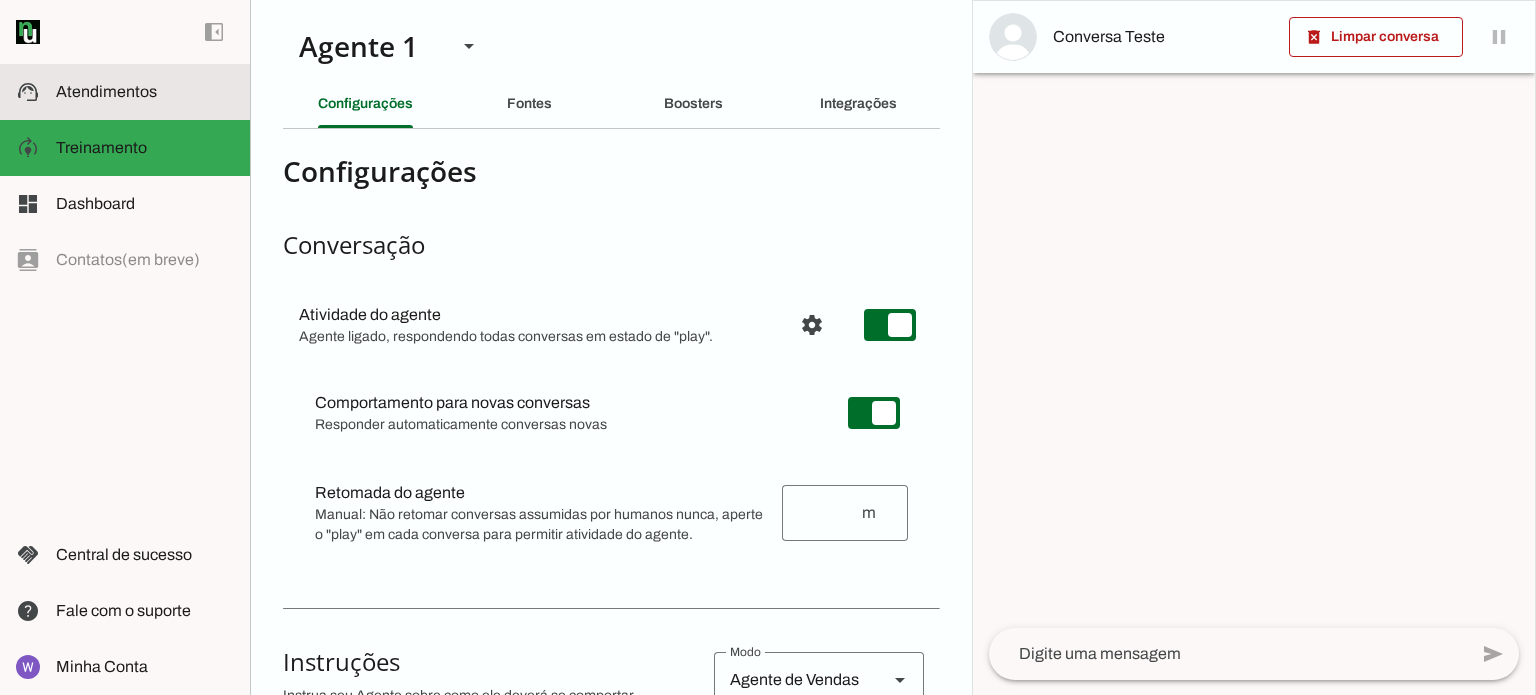 click on "Atendimentos" 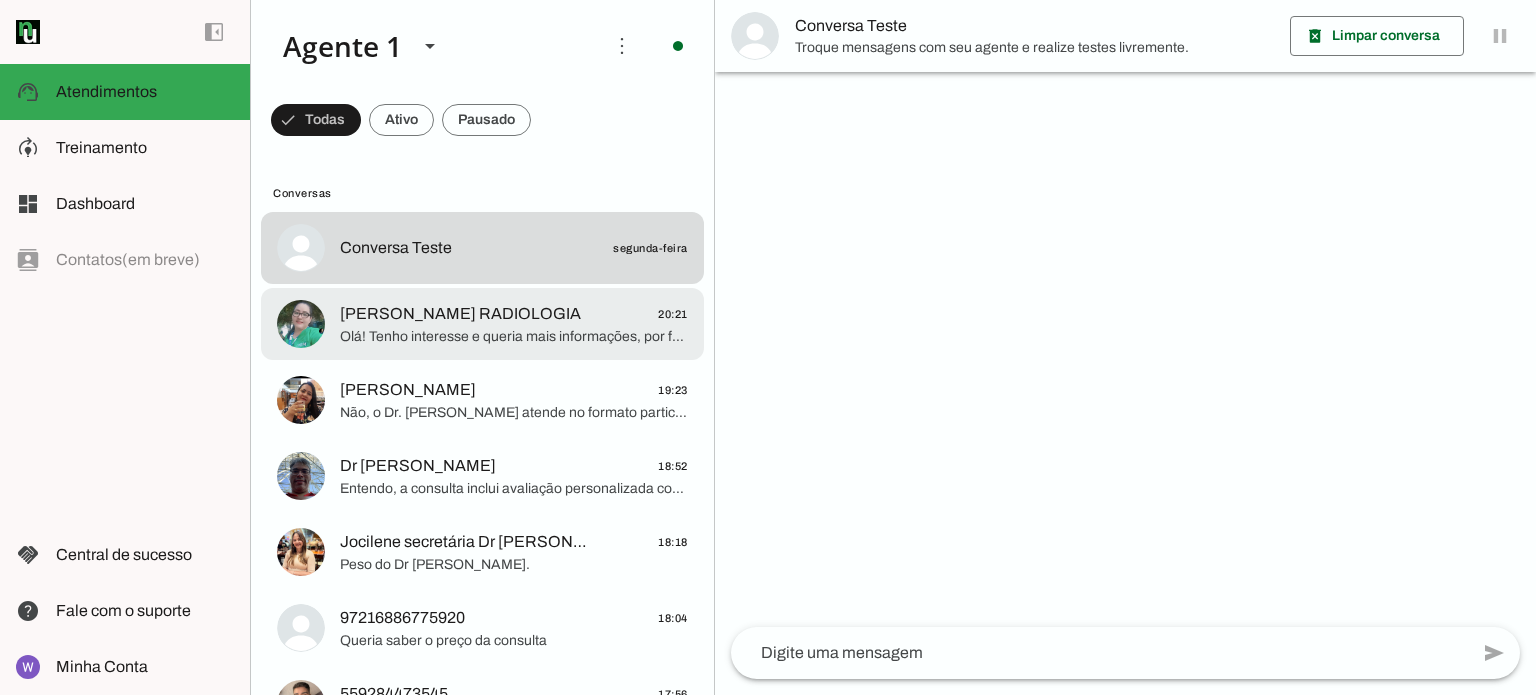 click on "Olá! Tenho interesse e queria mais informações, por favor." 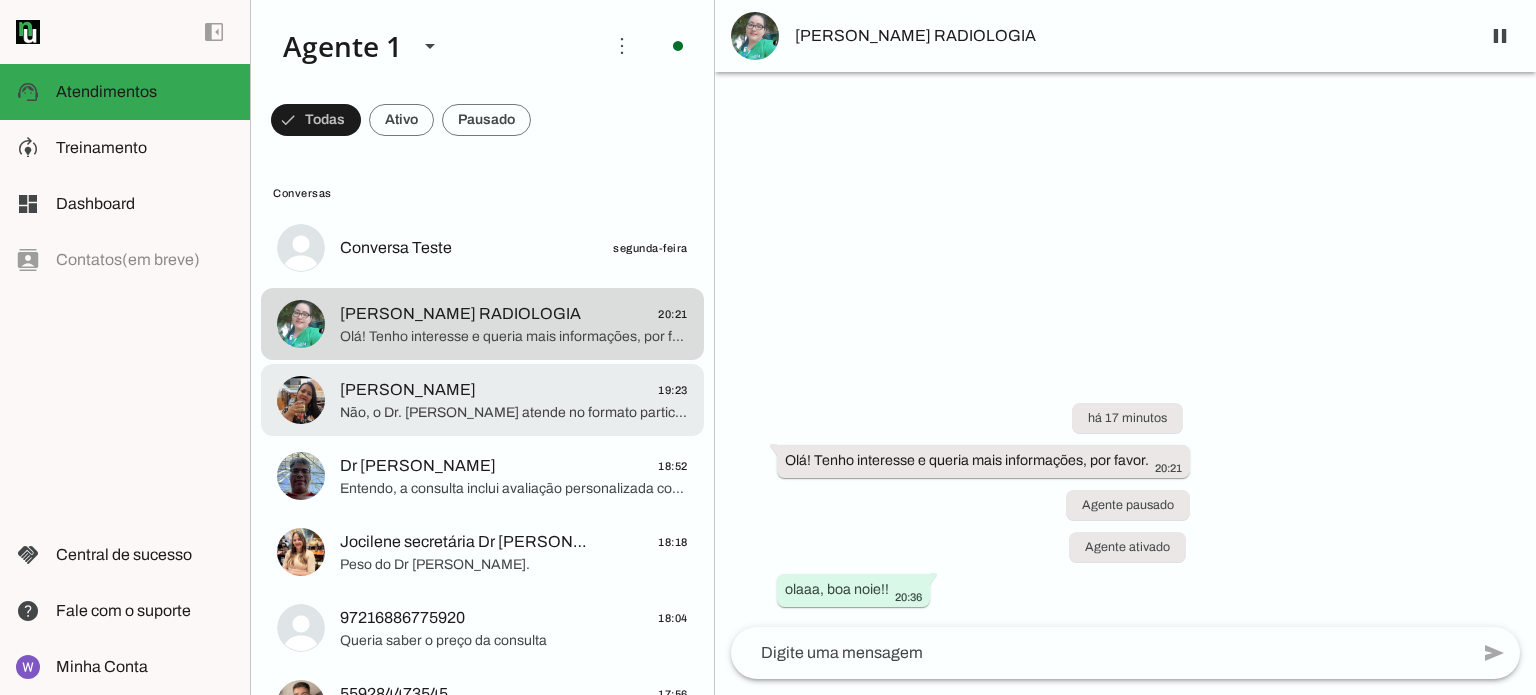 scroll, scrollTop: 200, scrollLeft: 0, axis: vertical 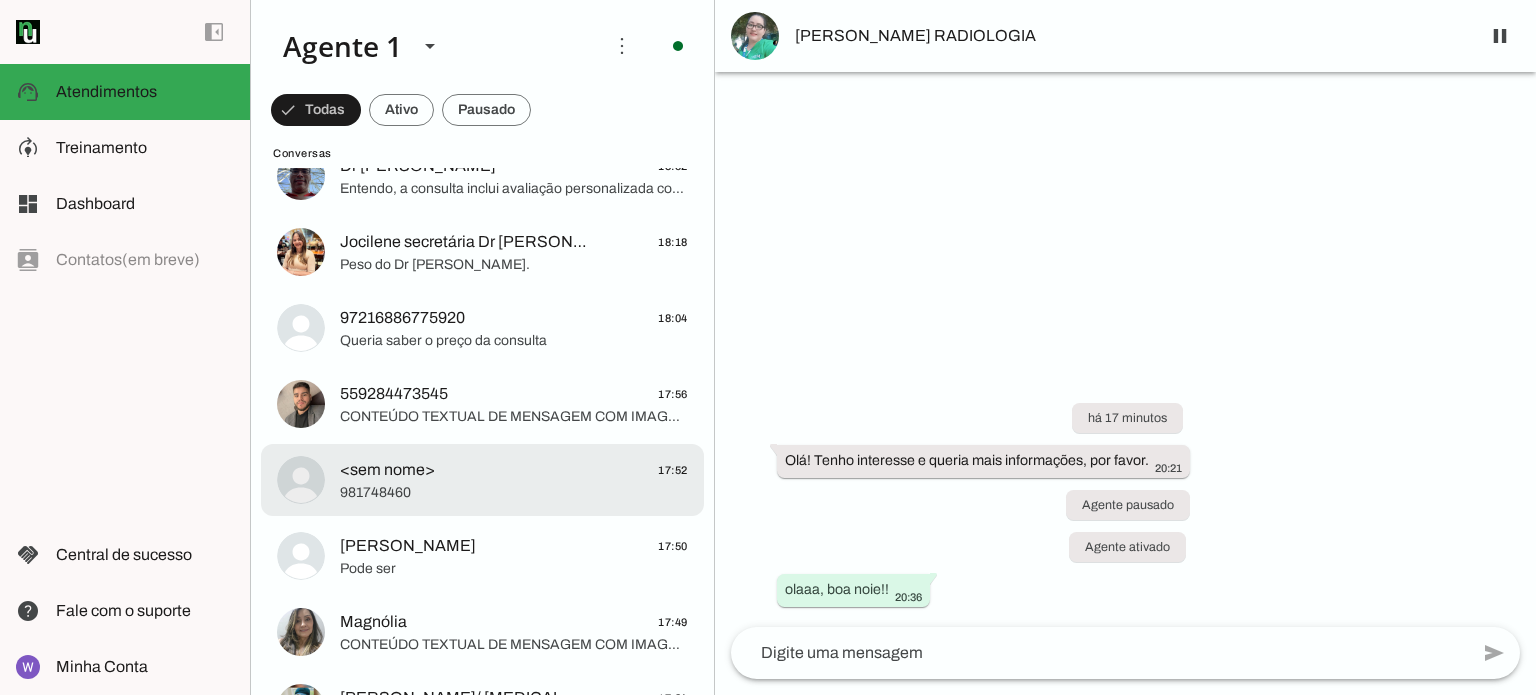 click on "<sem nome>
17:52" 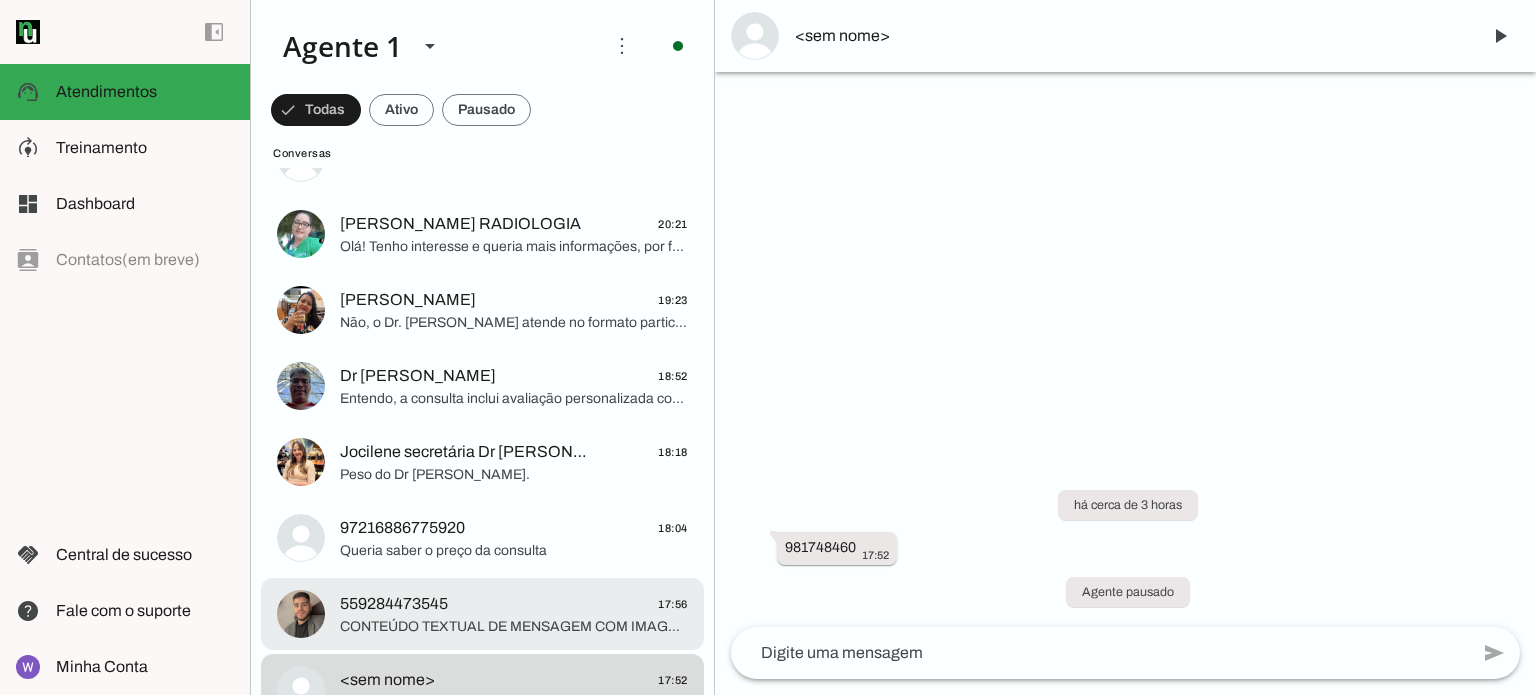 scroll, scrollTop: 0, scrollLeft: 0, axis: both 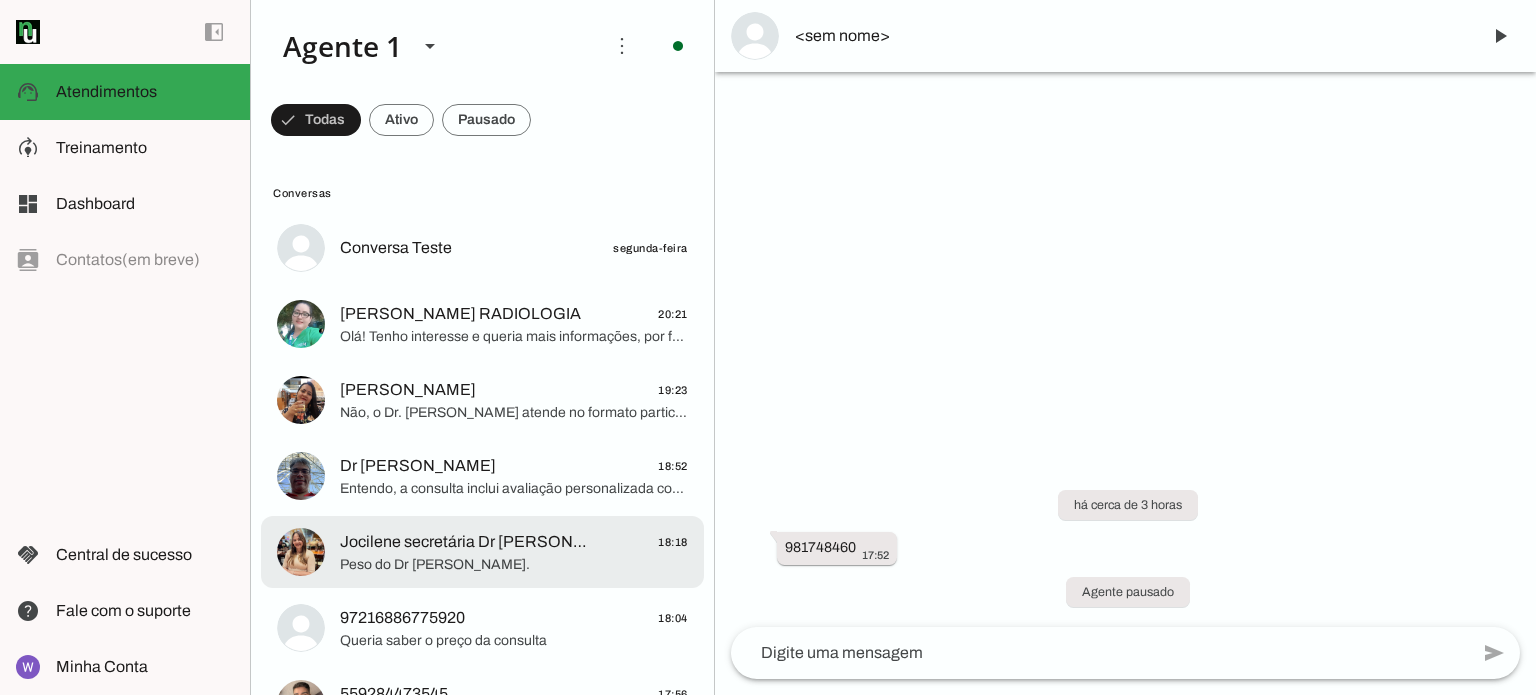 click on "Peso do Dr [PERSON_NAME]." 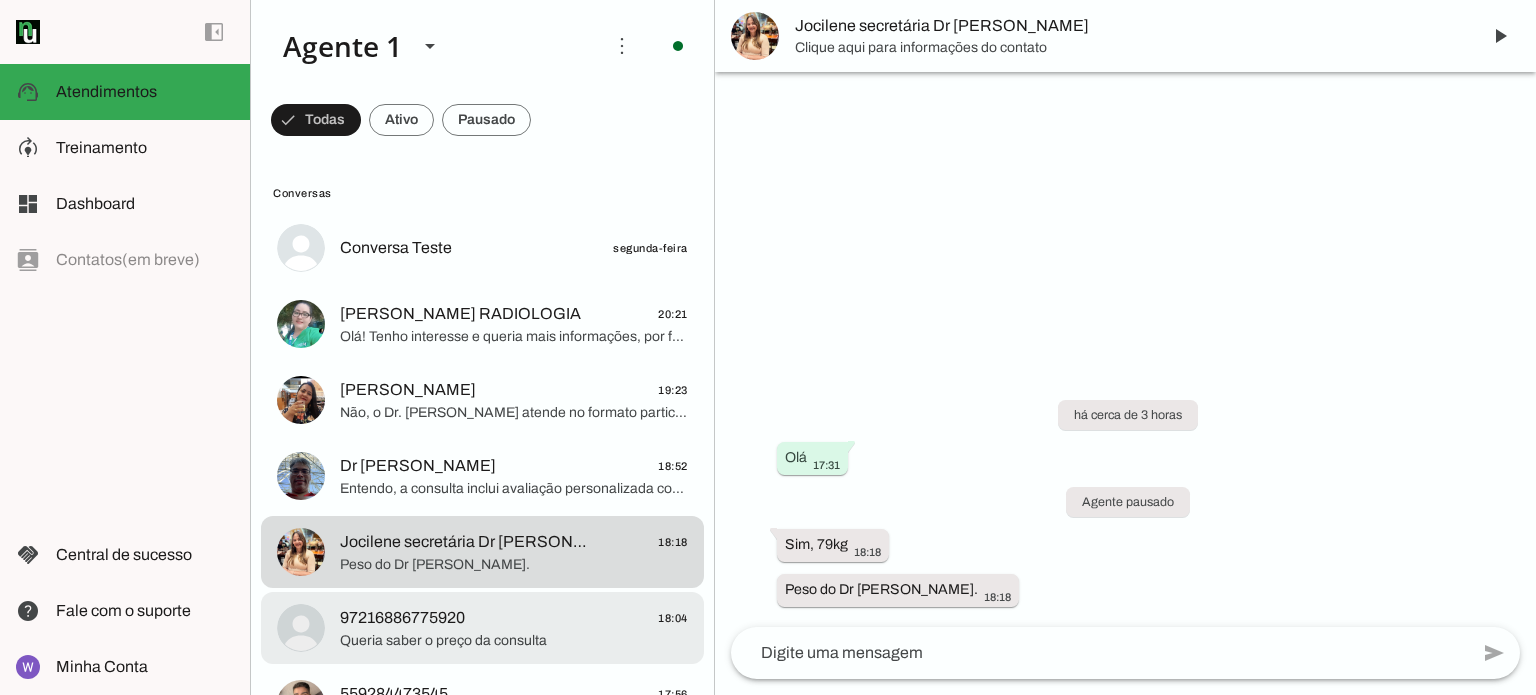 click on "Queria saber o preço da consulta" 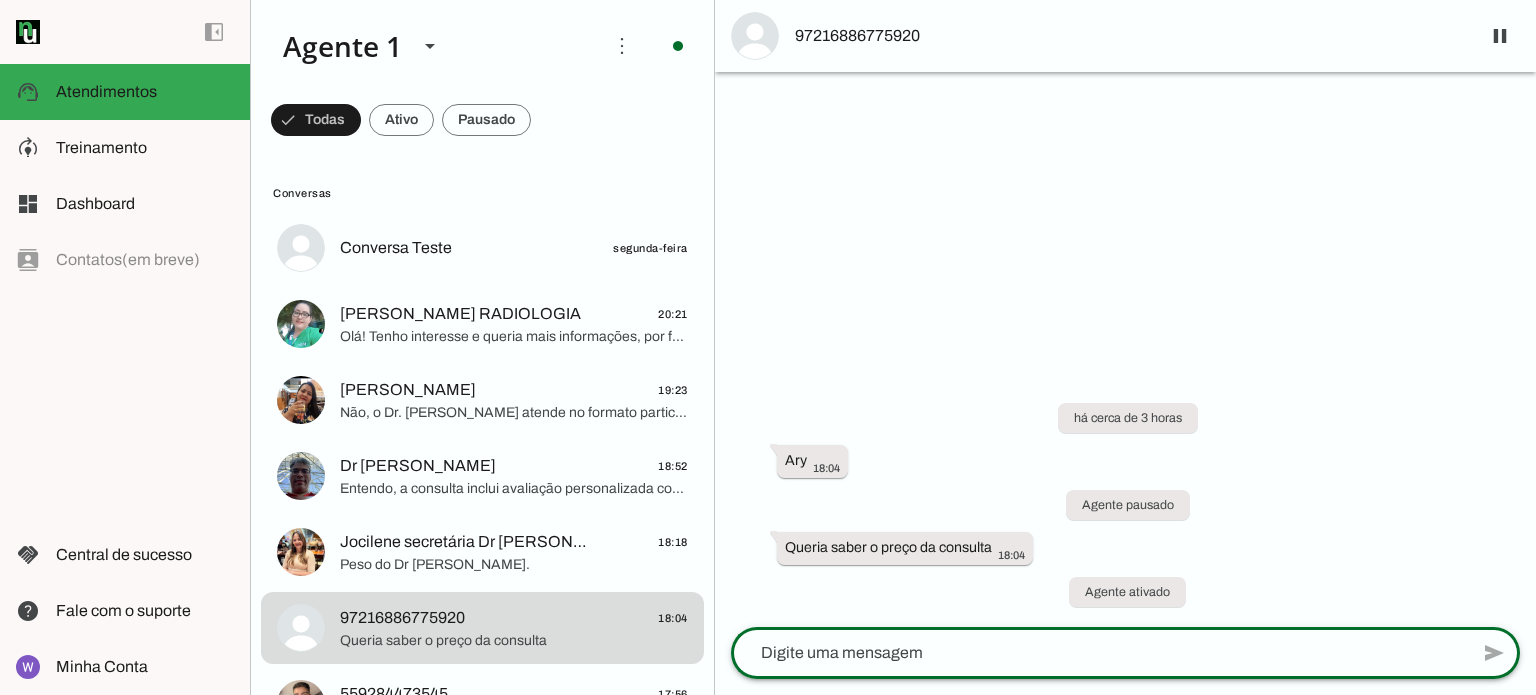 click on "send" 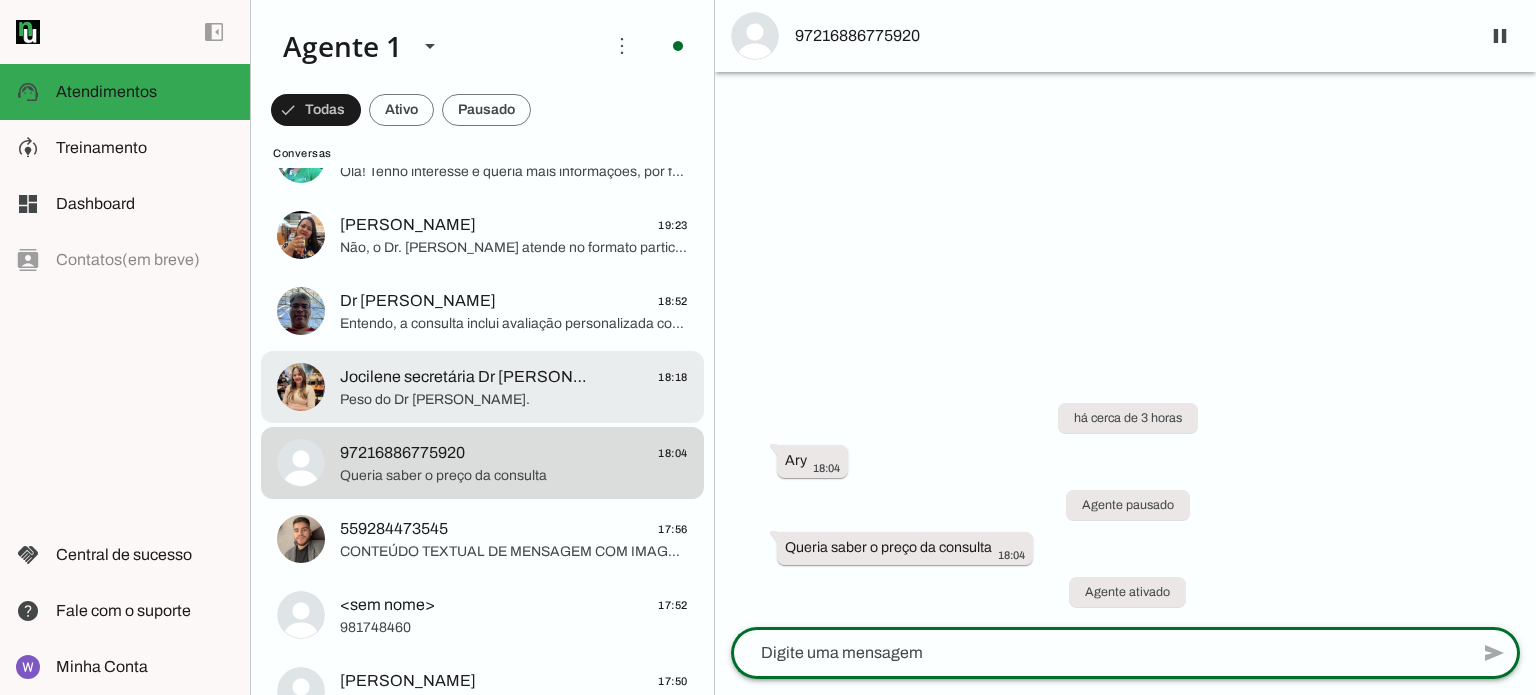 scroll, scrollTop: 200, scrollLeft: 0, axis: vertical 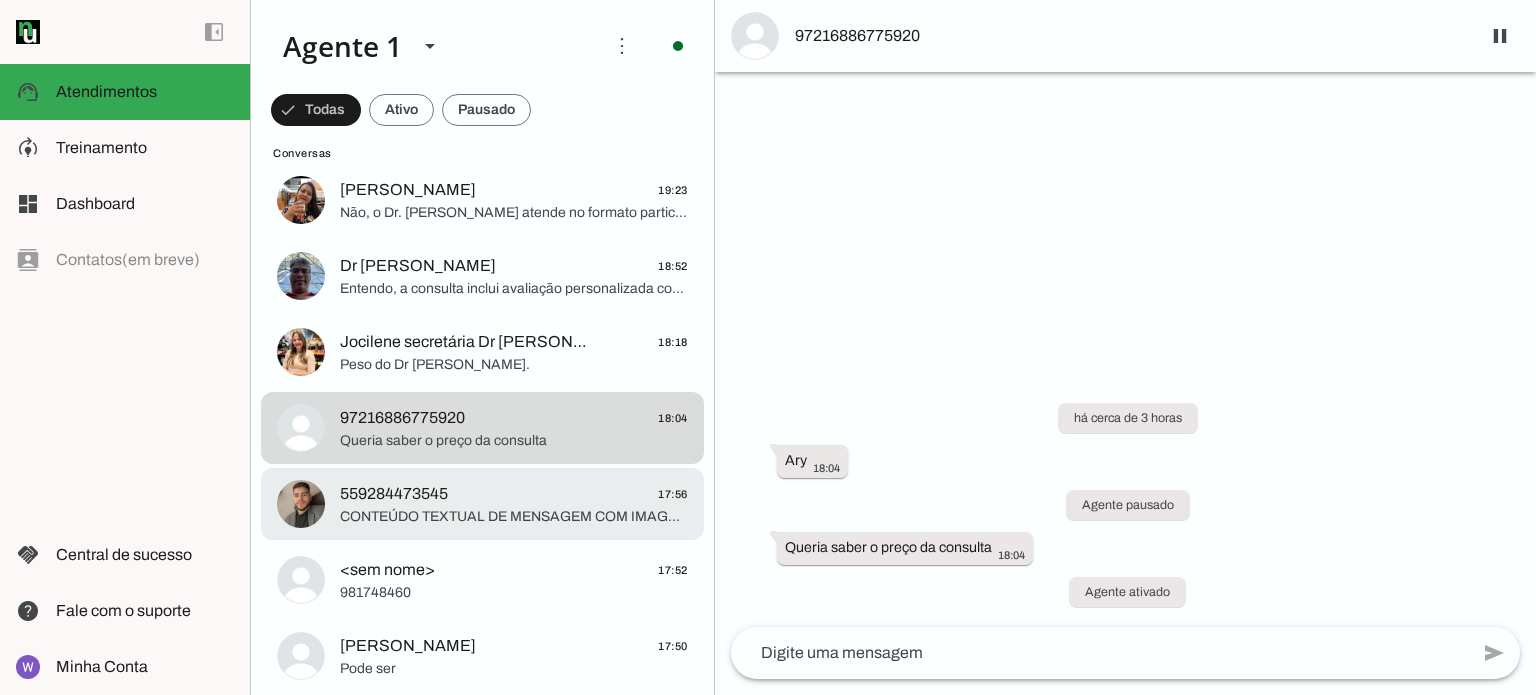 click on "559284473545
17:56" 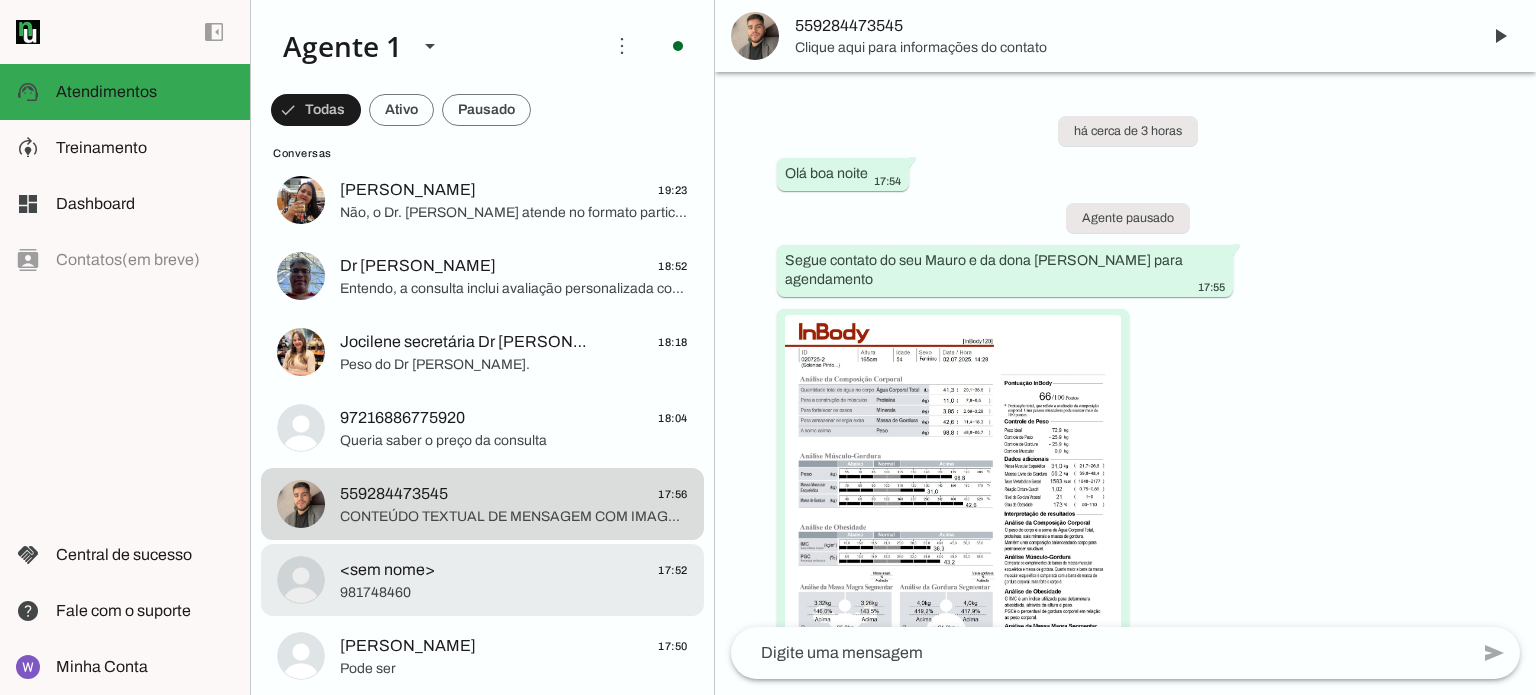 click on "<sem nome>
17:52" 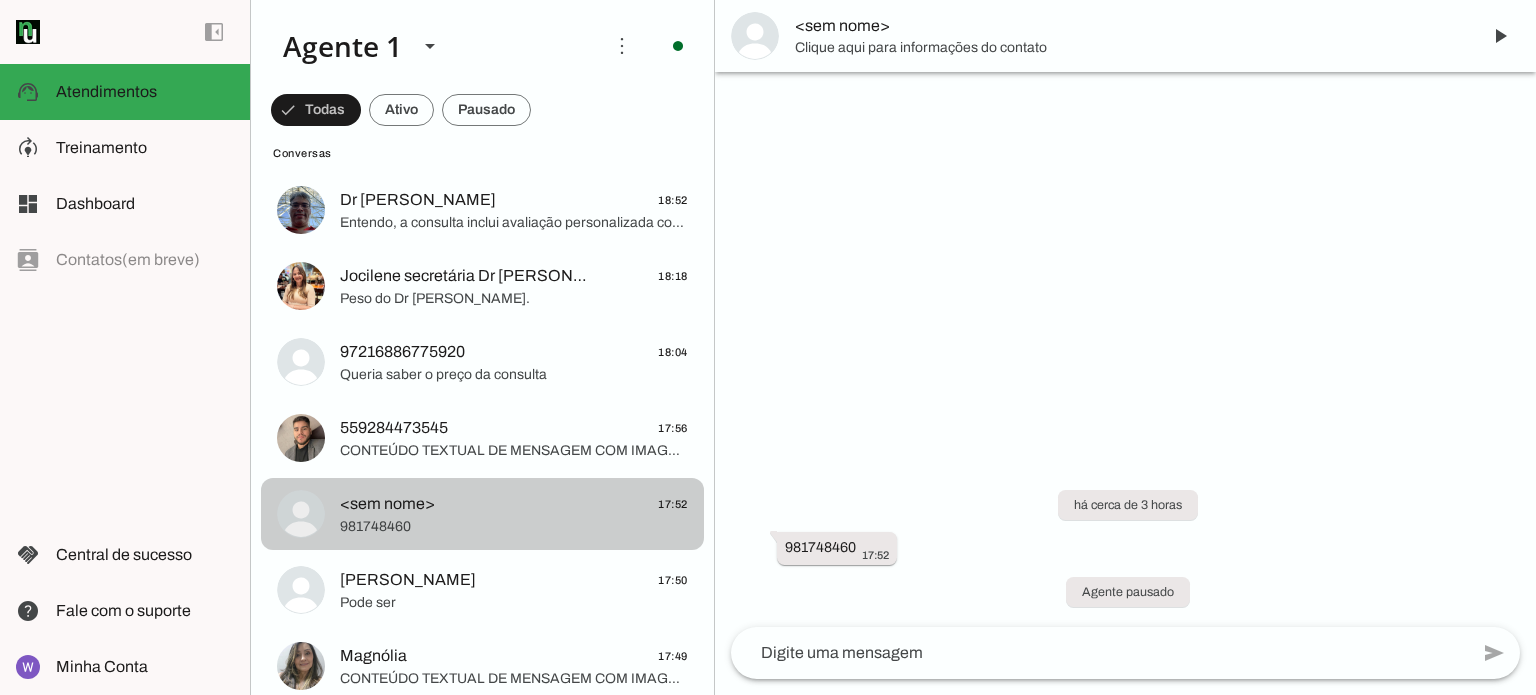 scroll, scrollTop: 300, scrollLeft: 0, axis: vertical 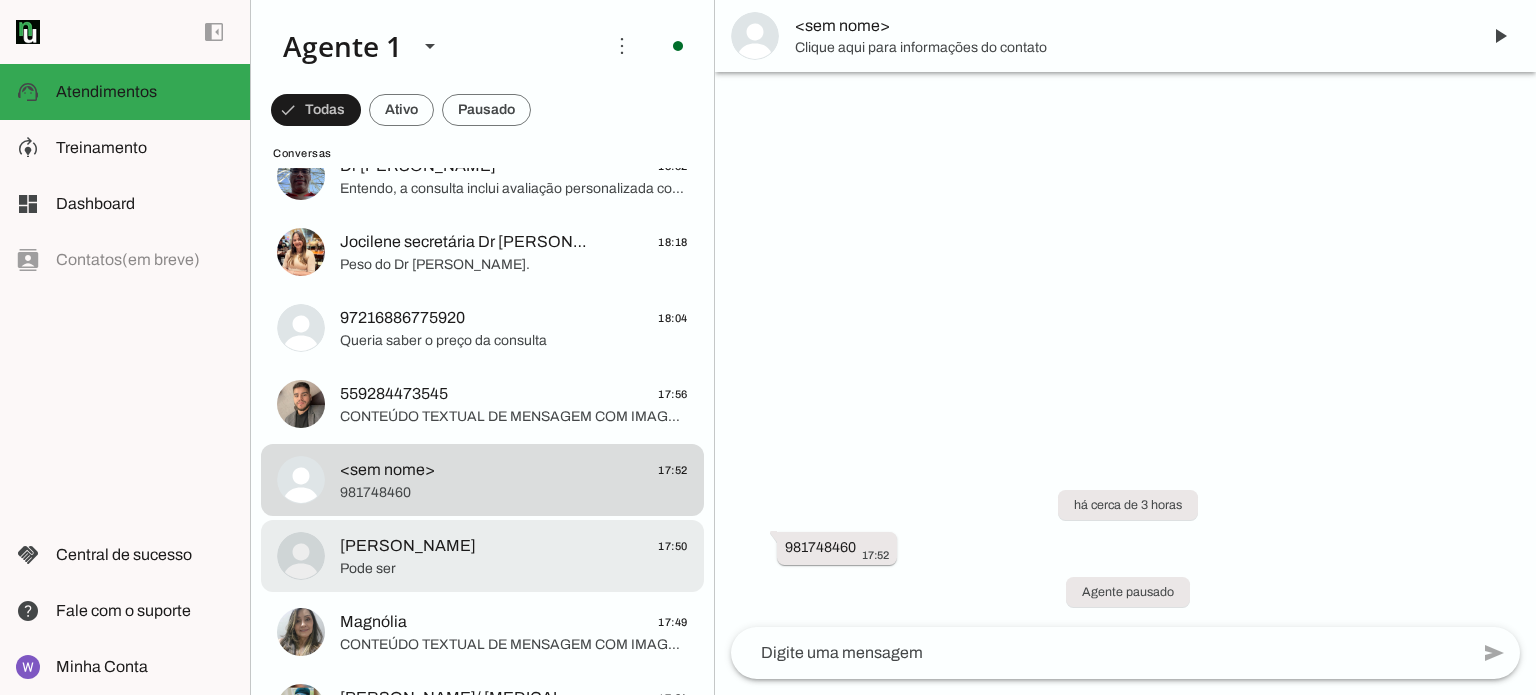 click on "Pode ser" 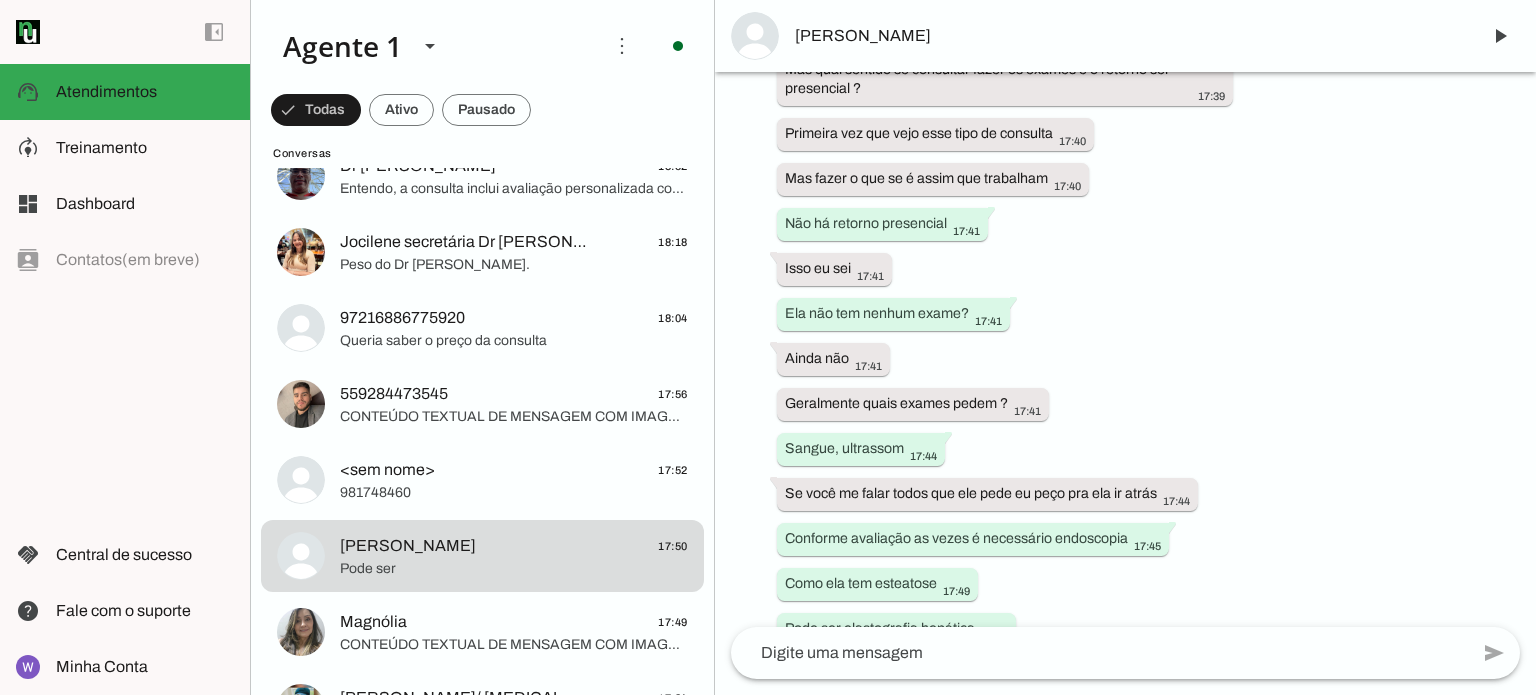 scroll, scrollTop: 744, scrollLeft: 0, axis: vertical 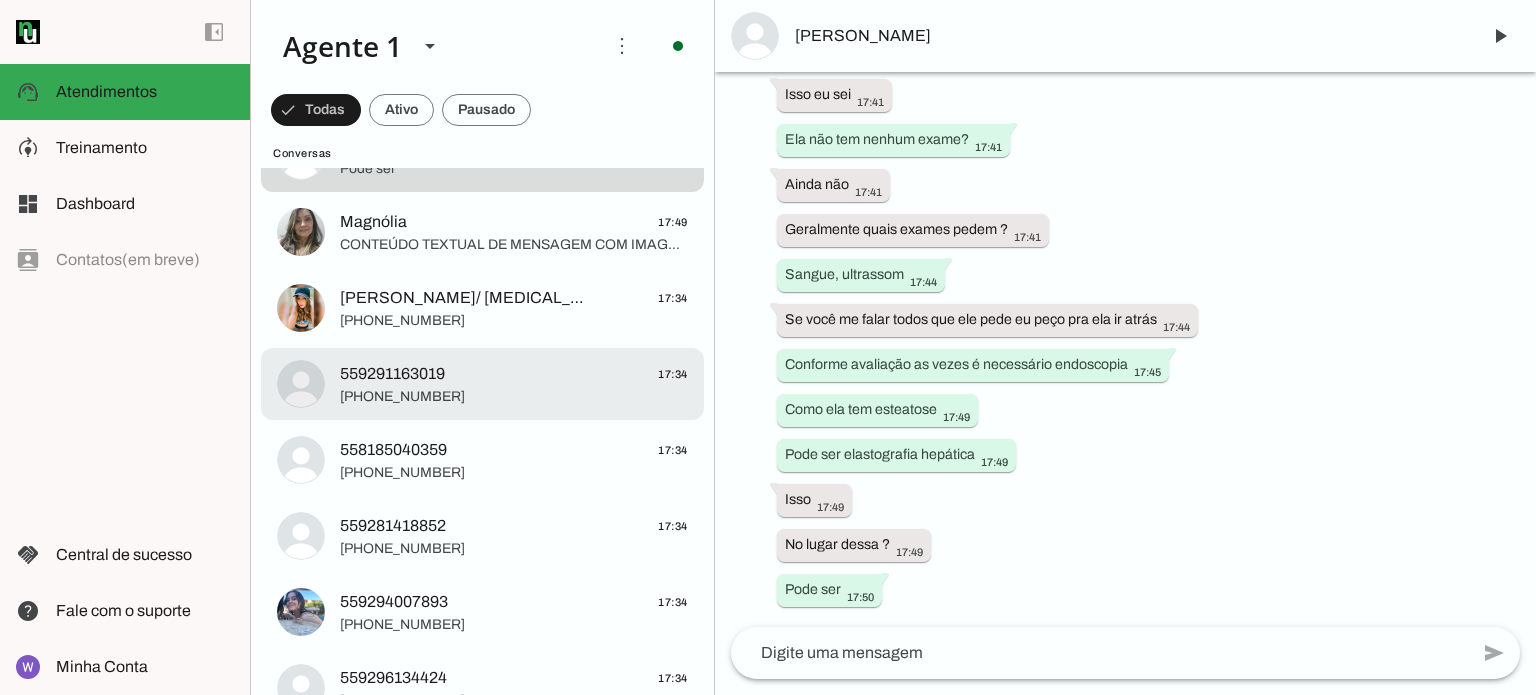click on "[PHONE_NUMBER]" 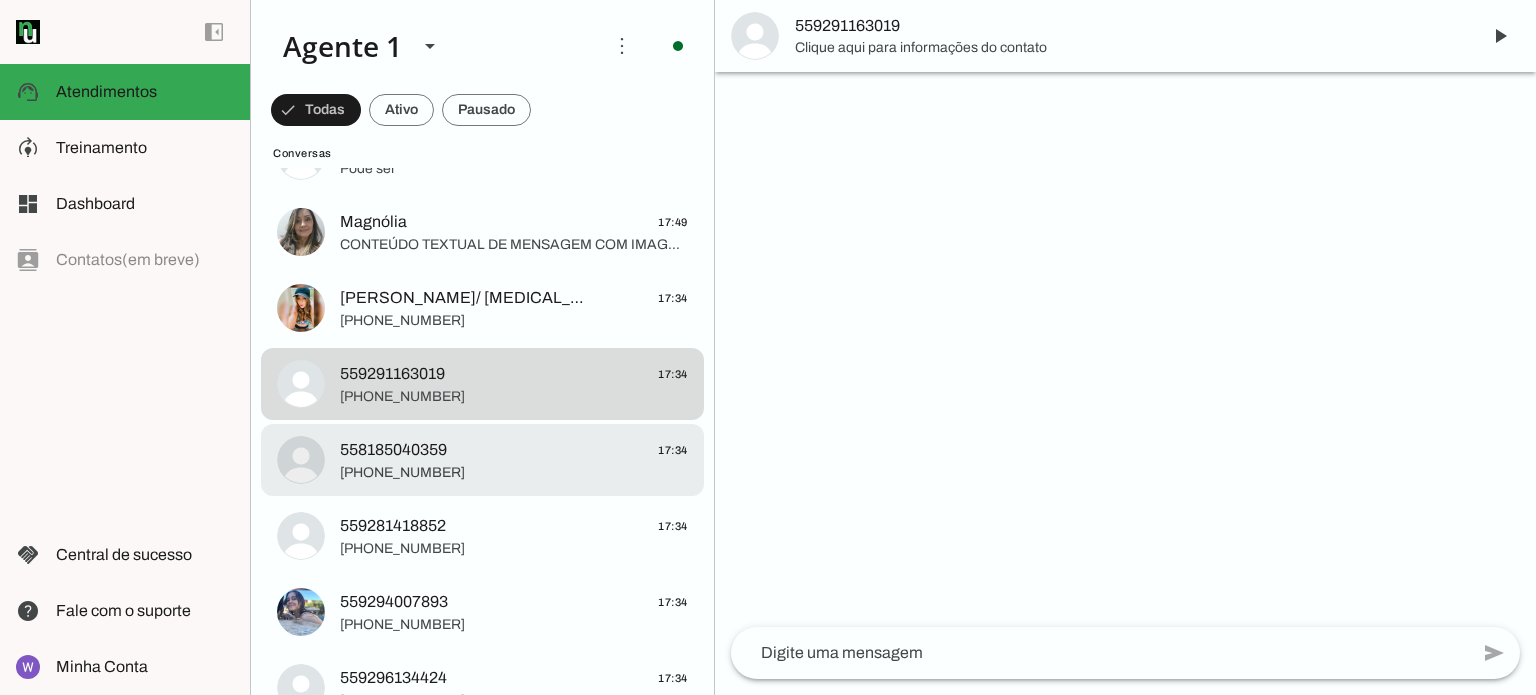 click on "558185040359
17:34" 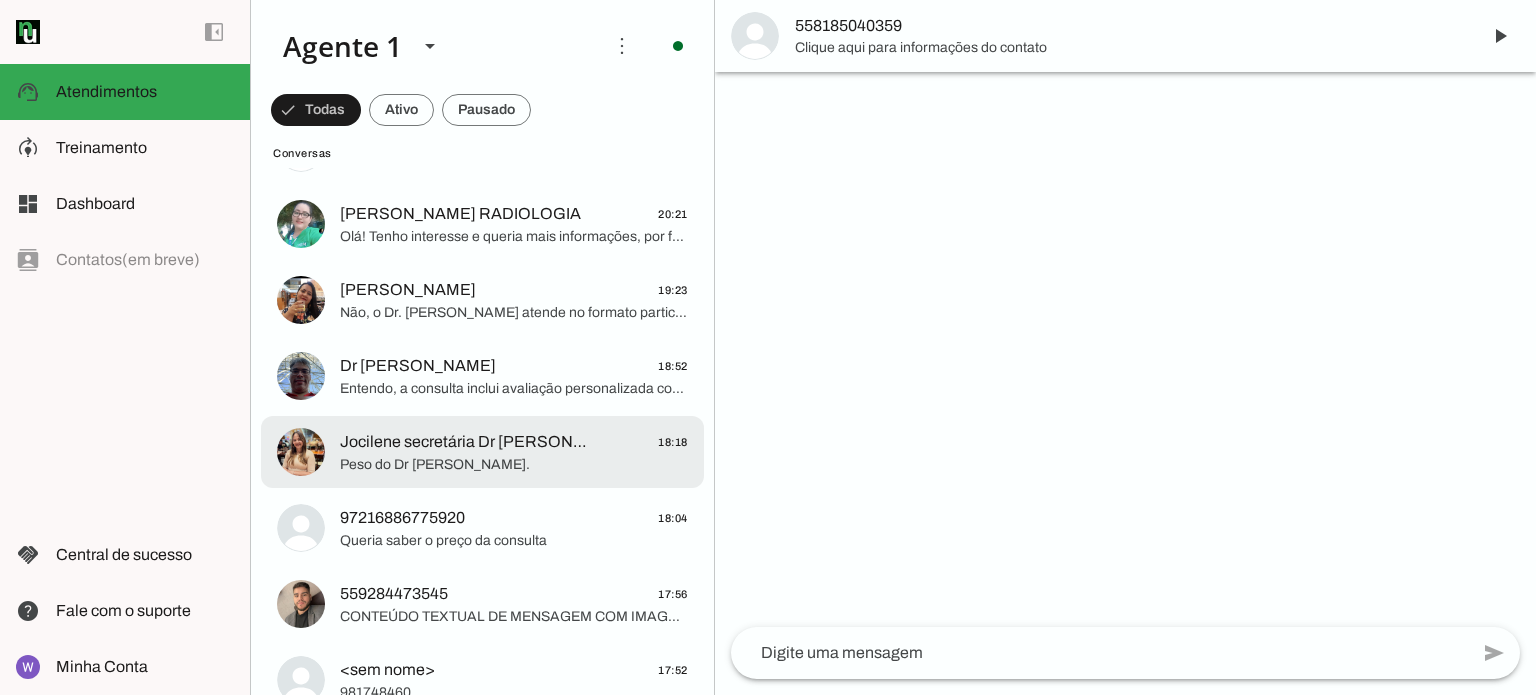 scroll, scrollTop: 0, scrollLeft: 0, axis: both 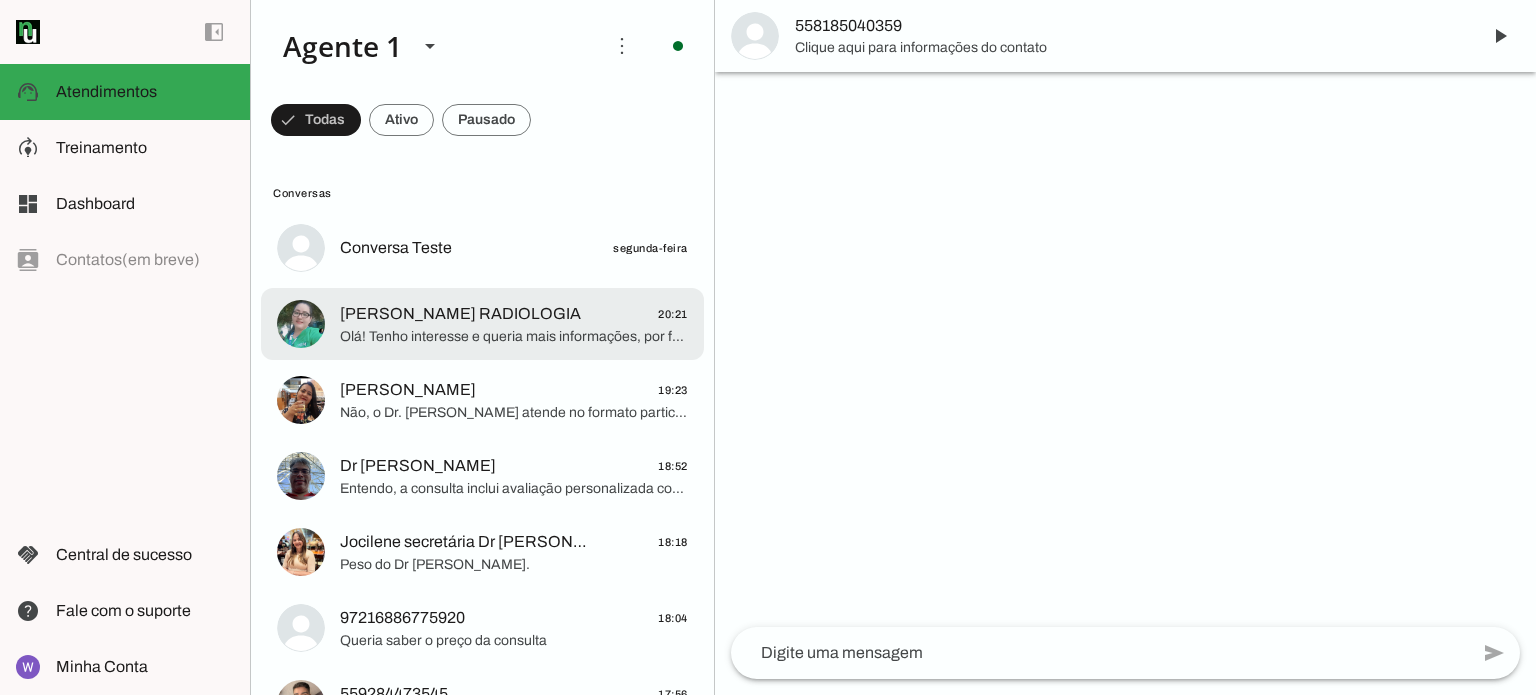 click on "Olá! Tenho interesse e queria mais informações, por favor." 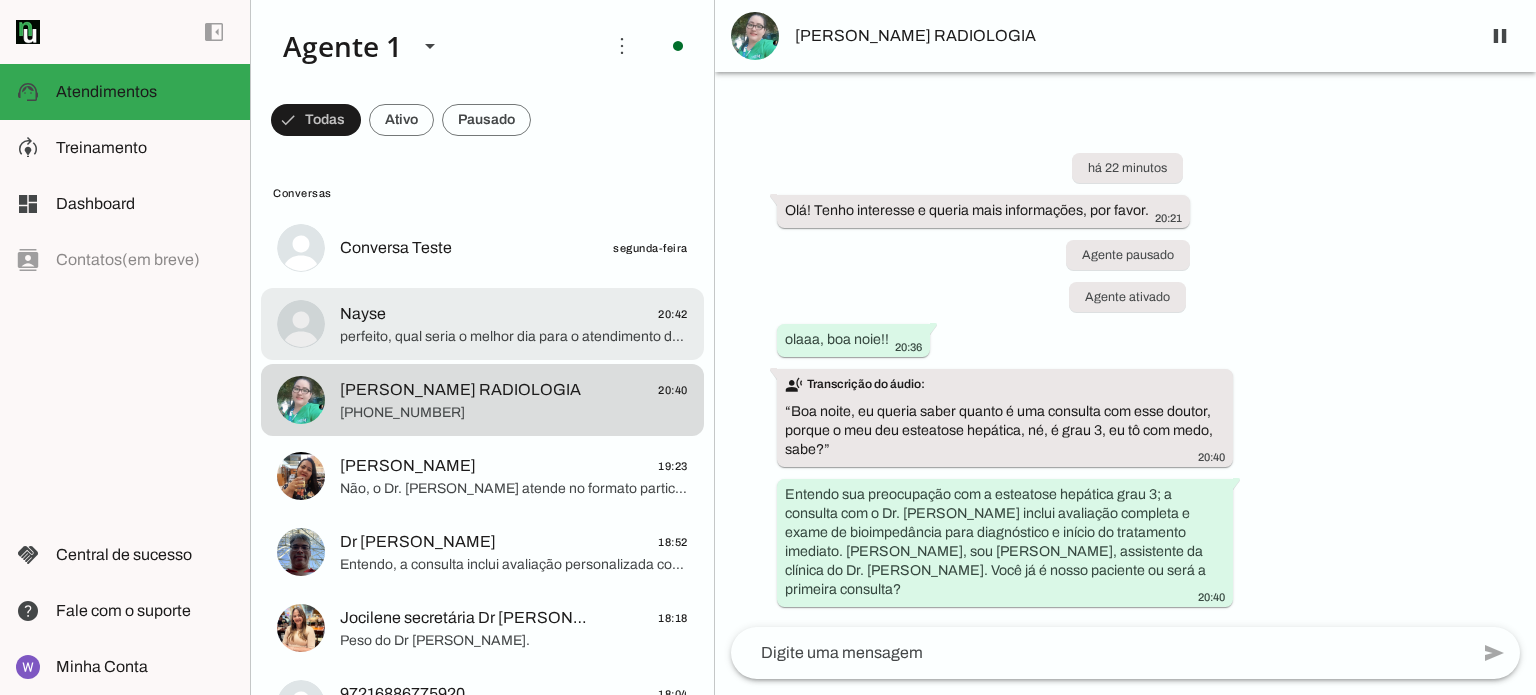 click on "perfeito, qual seria o melhor dia para o atendimento de seu pai?" 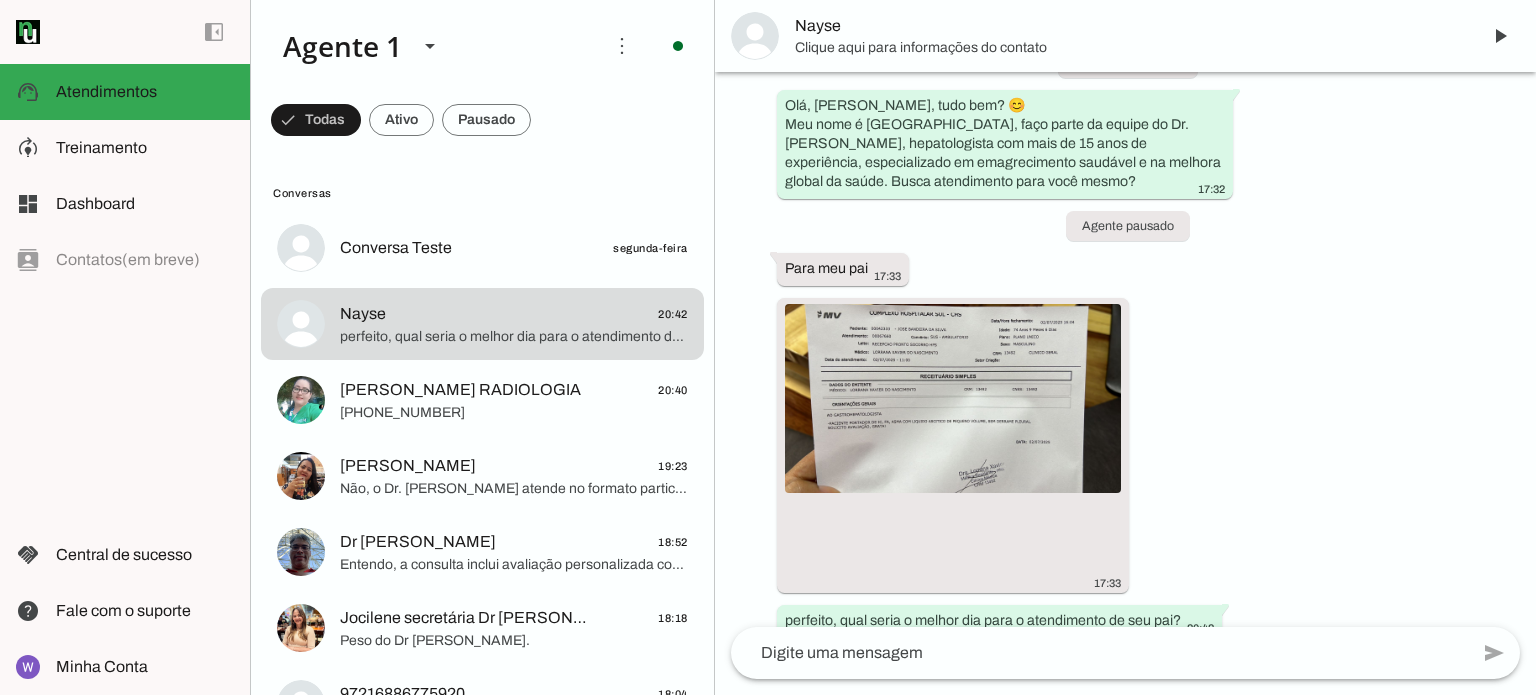 scroll, scrollTop: 99, scrollLeft: 0, axis: vertical 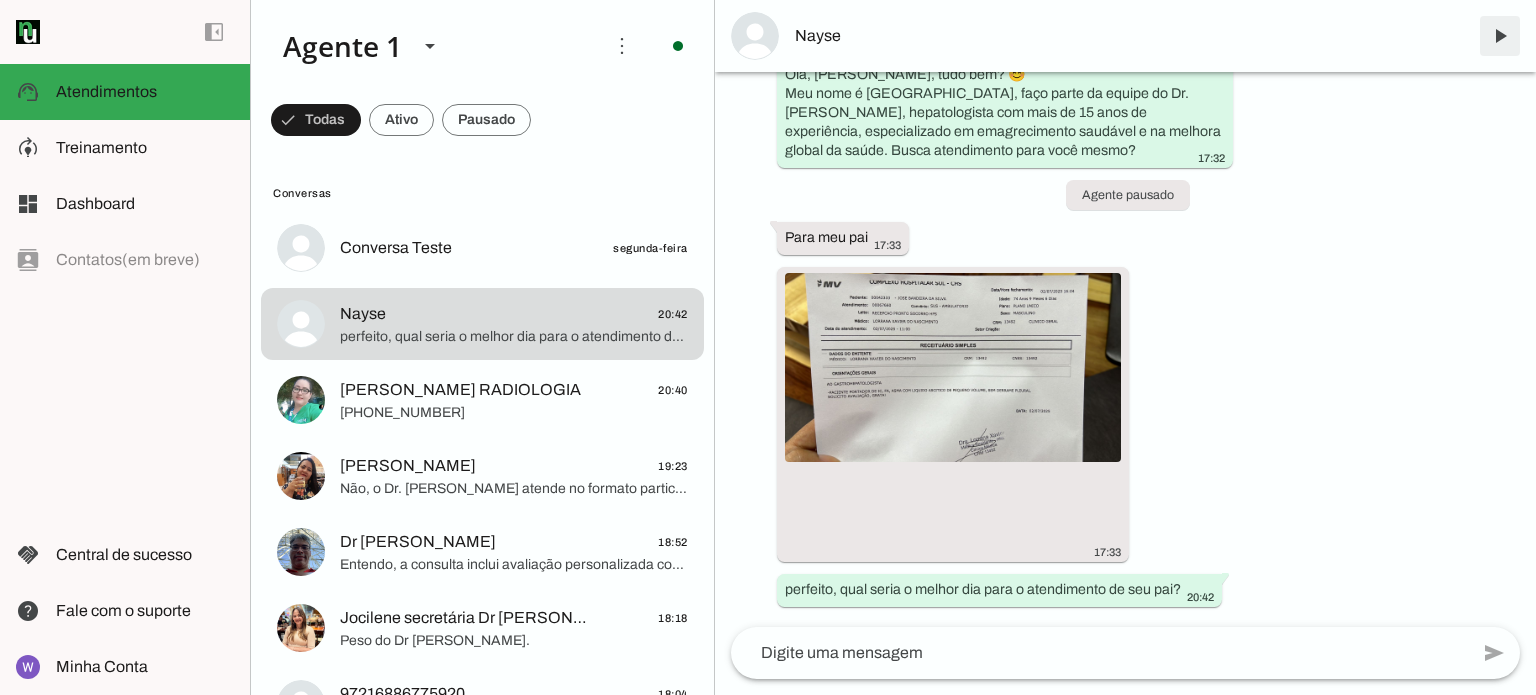 click at bounding box center [1500, 36] 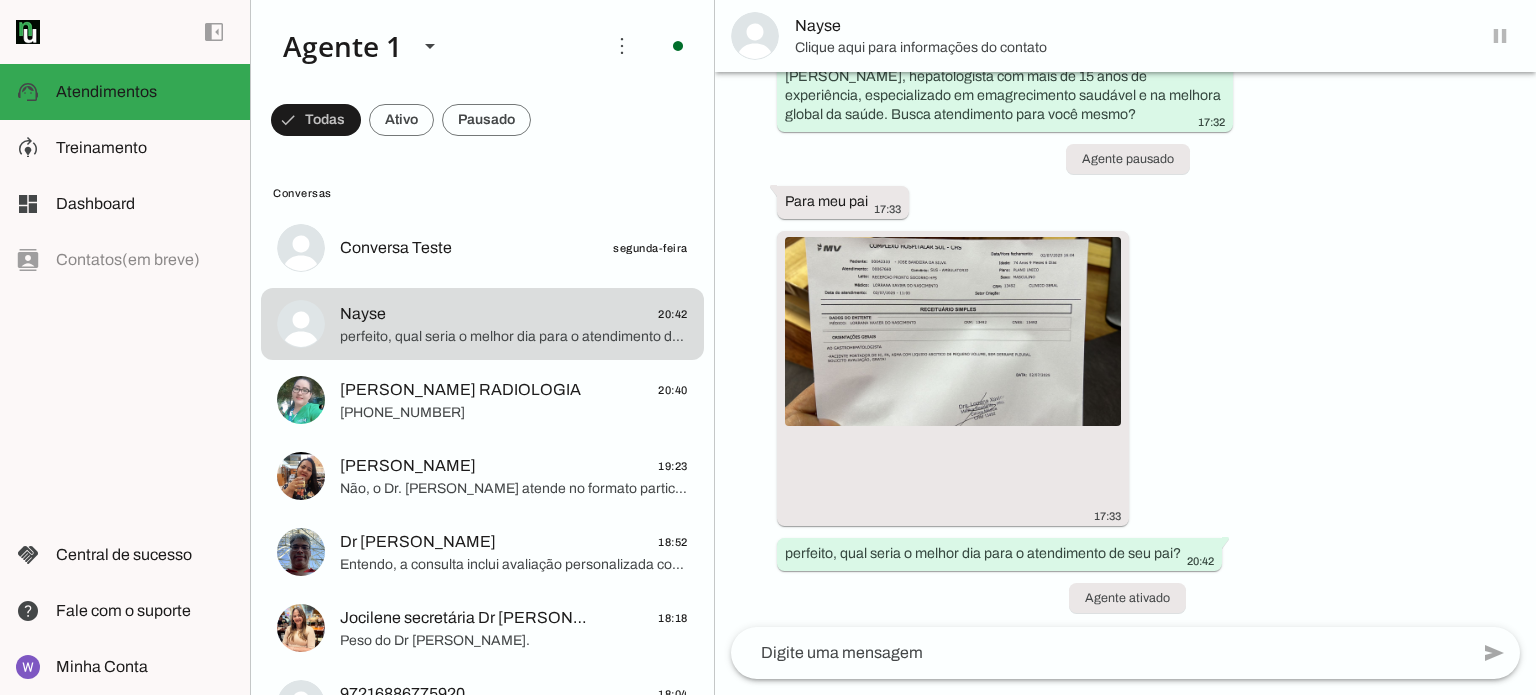 scroll, scrollTop: 140, scrollLeft: 0, axis: vertical 